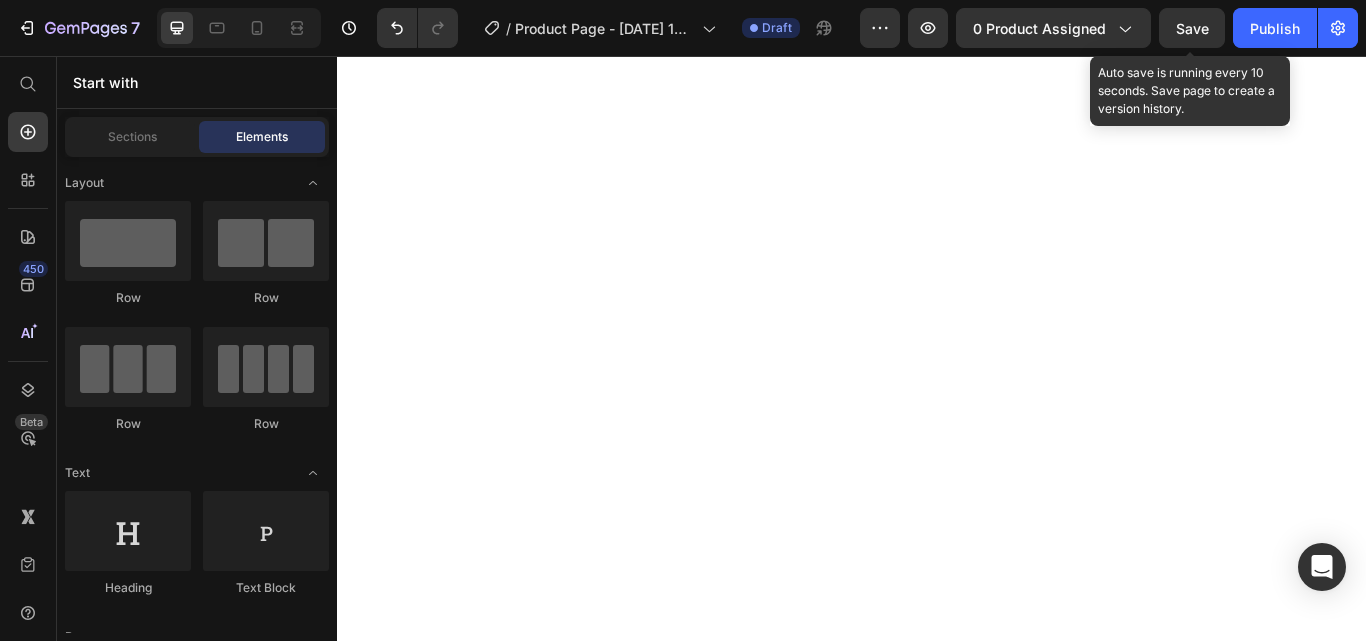 scroll, scrollTop: 0, scrollLeft: 0, axis: both 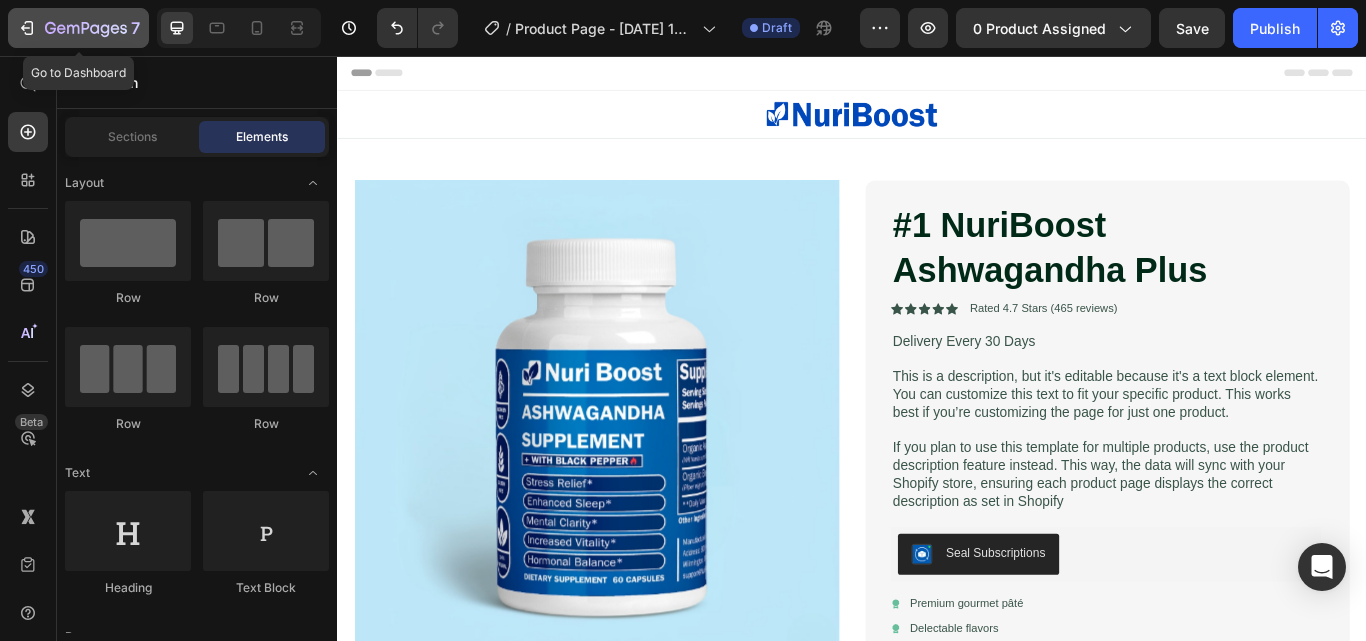 click on "7" at bounding box center [78, 28] 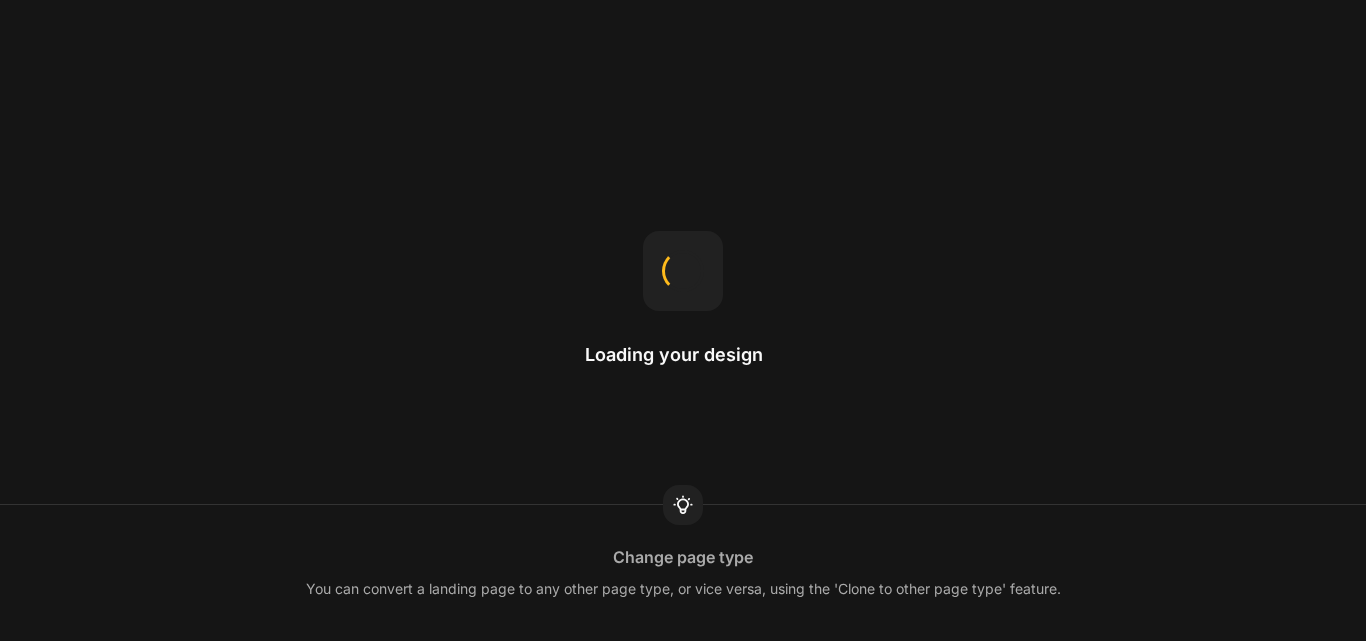 scroll, scrollTop: 0, scrollLeft: 0, axis: both 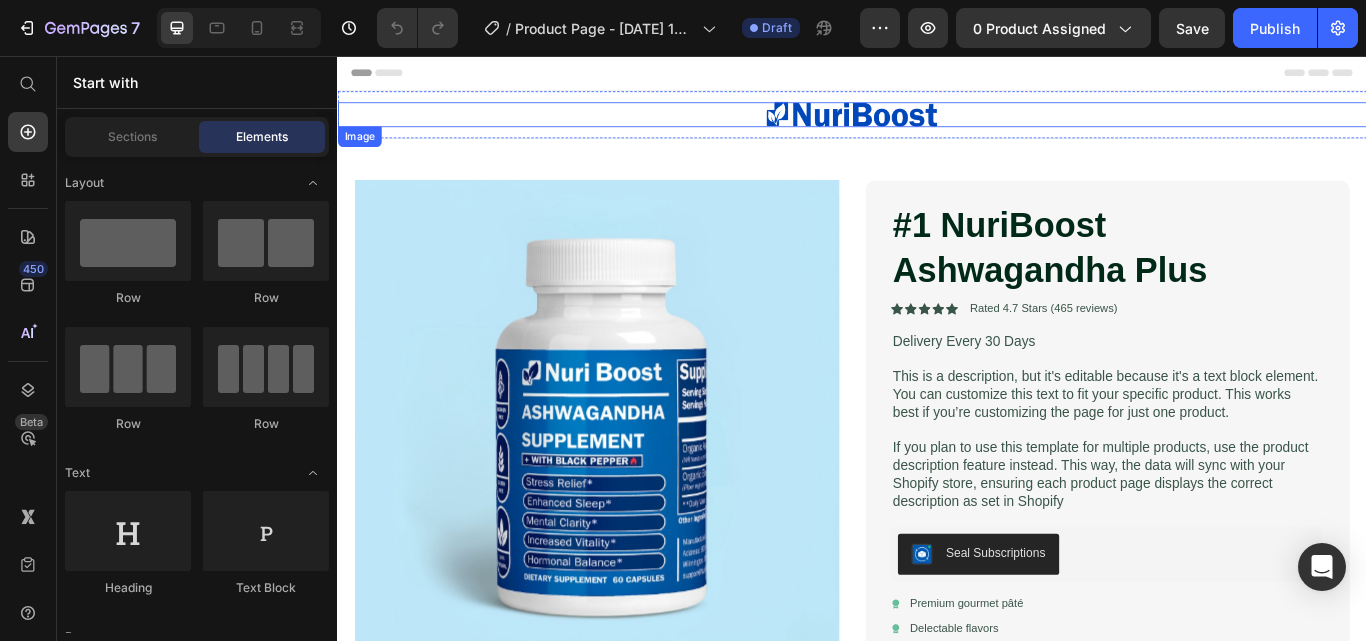 click at bounding box center [937, 124] 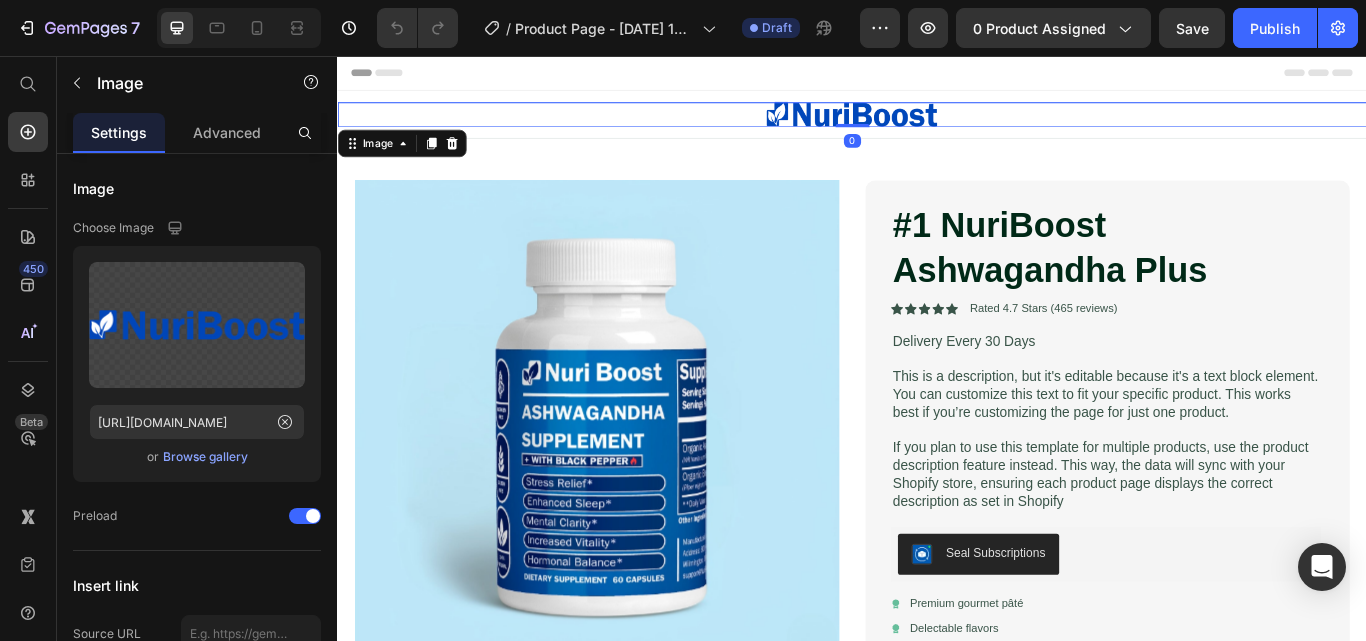 click at bounding box center (937, 124) 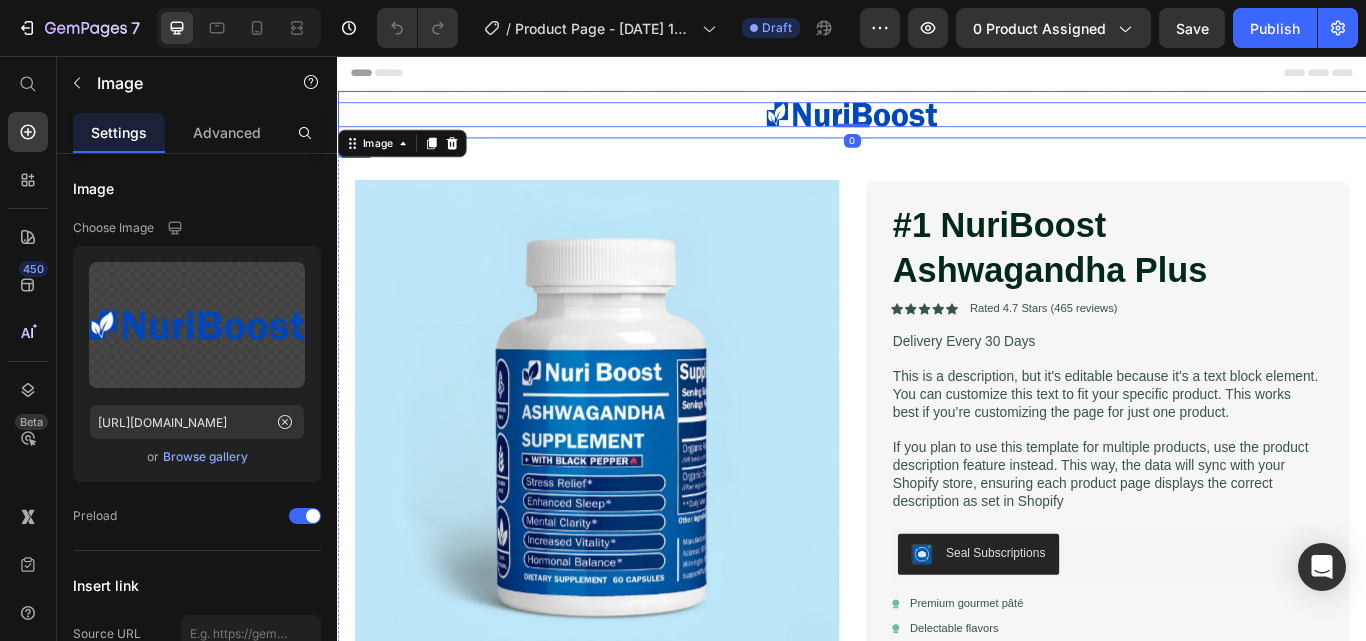 click on "Image   0 Row" at bounding box center (937, 125) 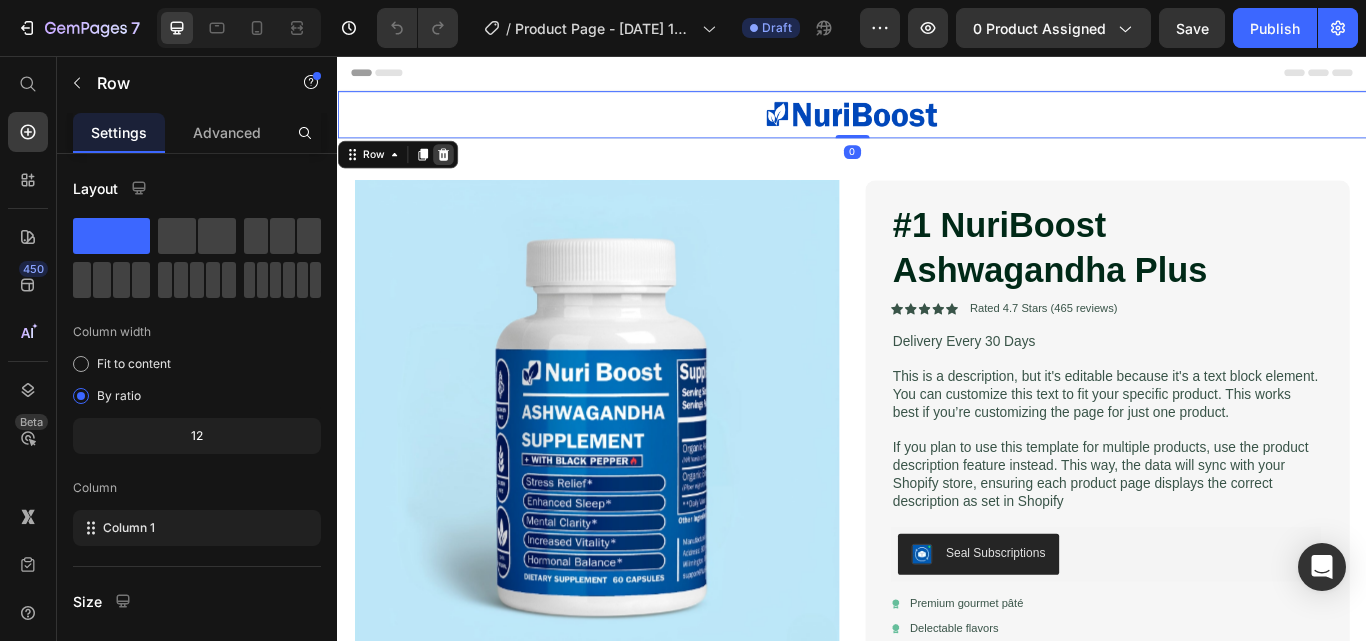 click at bounding box center [460, 171] 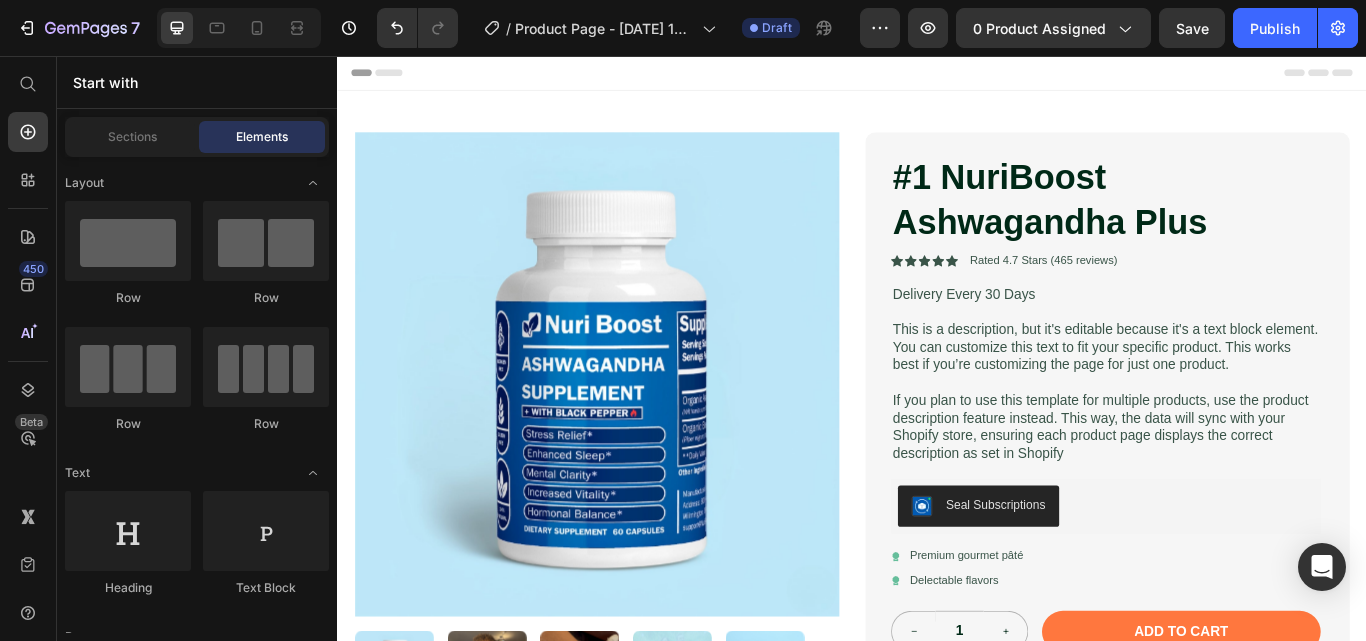 scroll, scrollTop: 174, scrollLeft: 0, axis: vertical 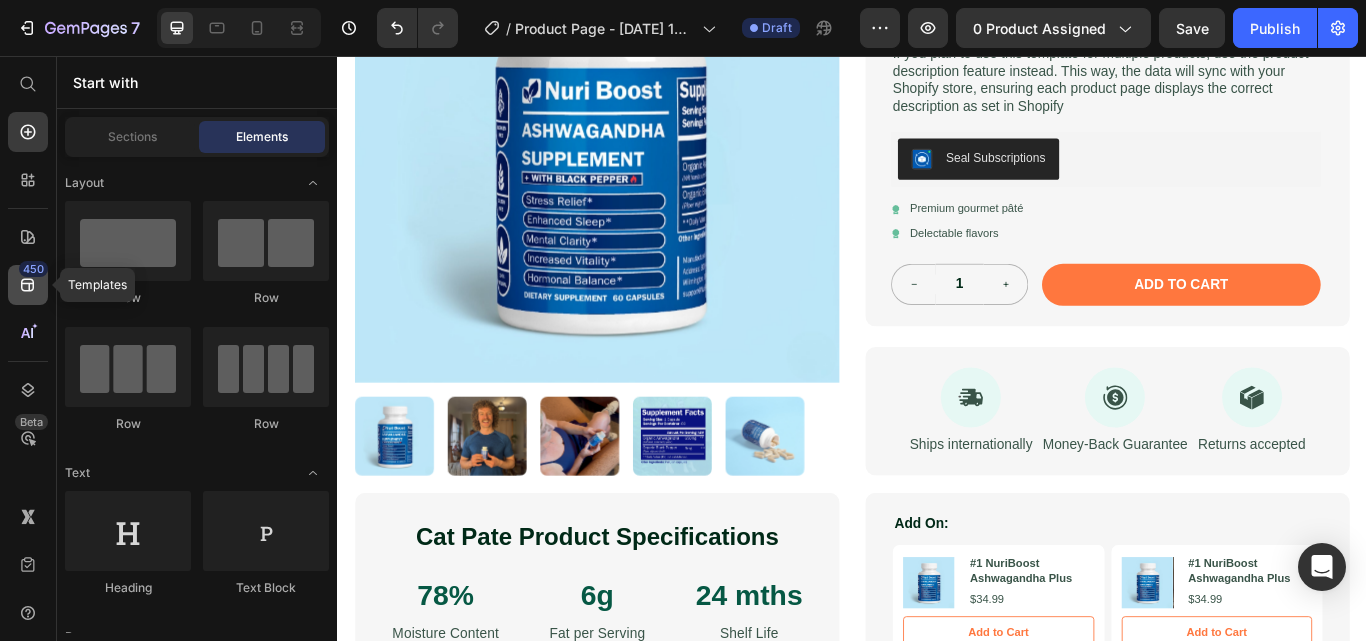 click 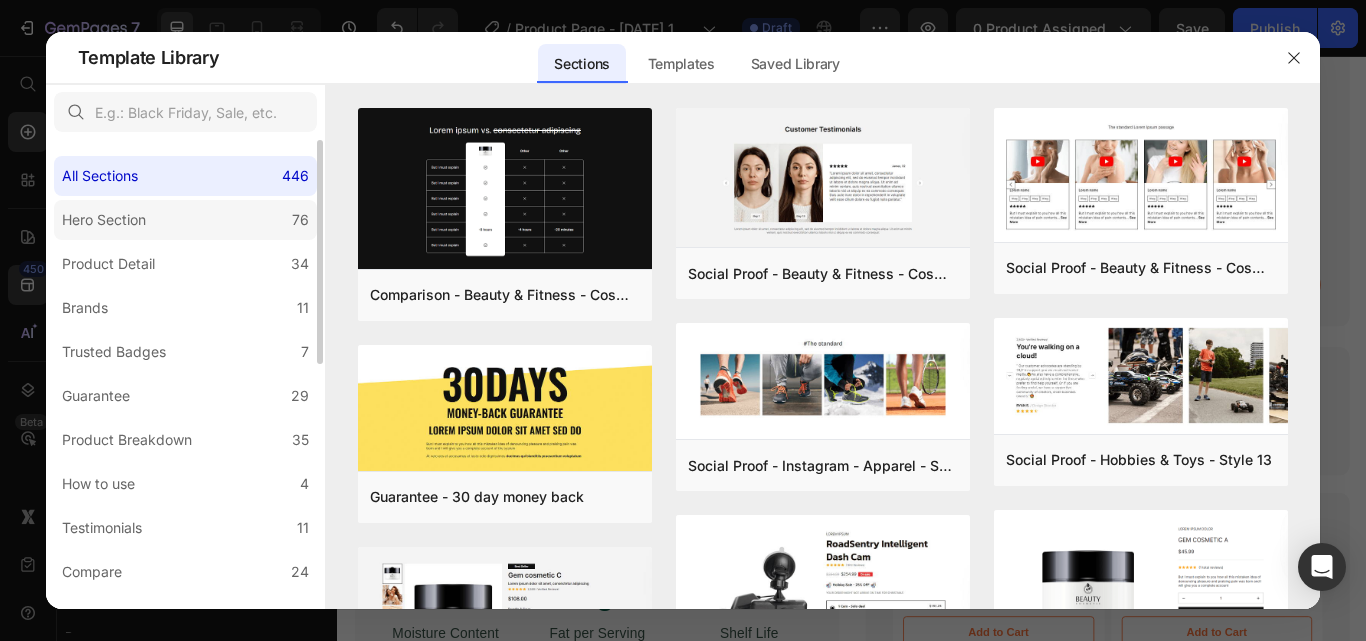 click on "Hero Section 76" 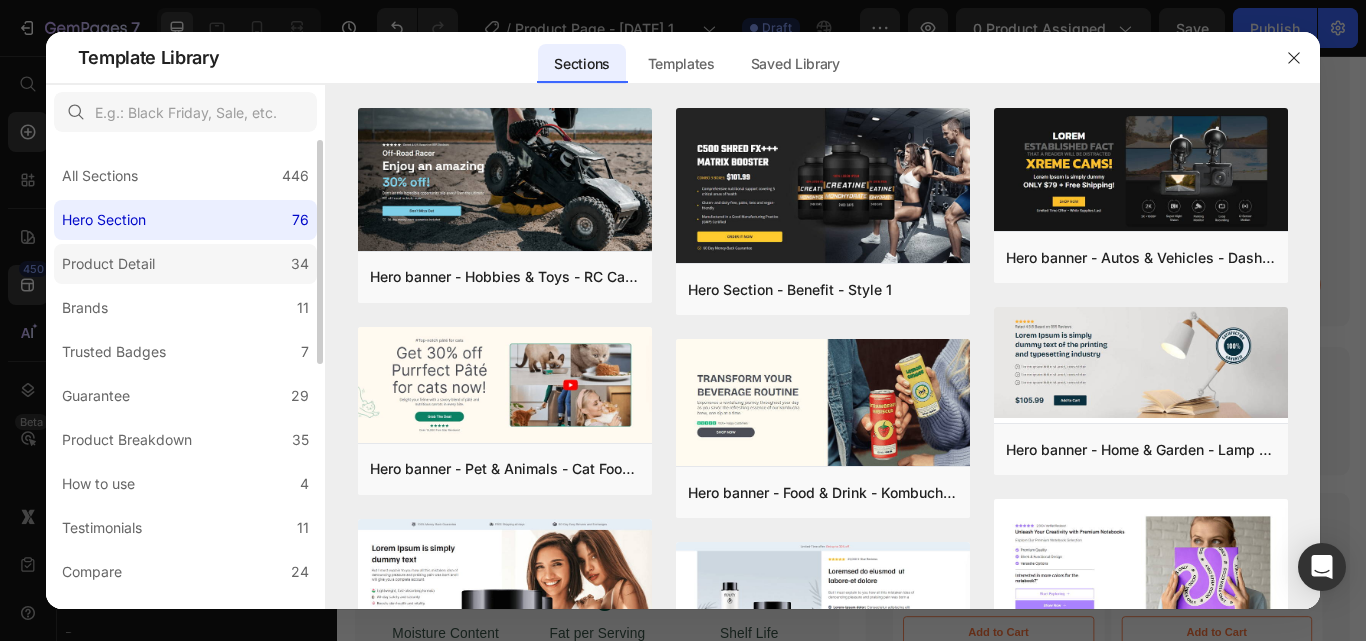 click on "Product Detail 34" 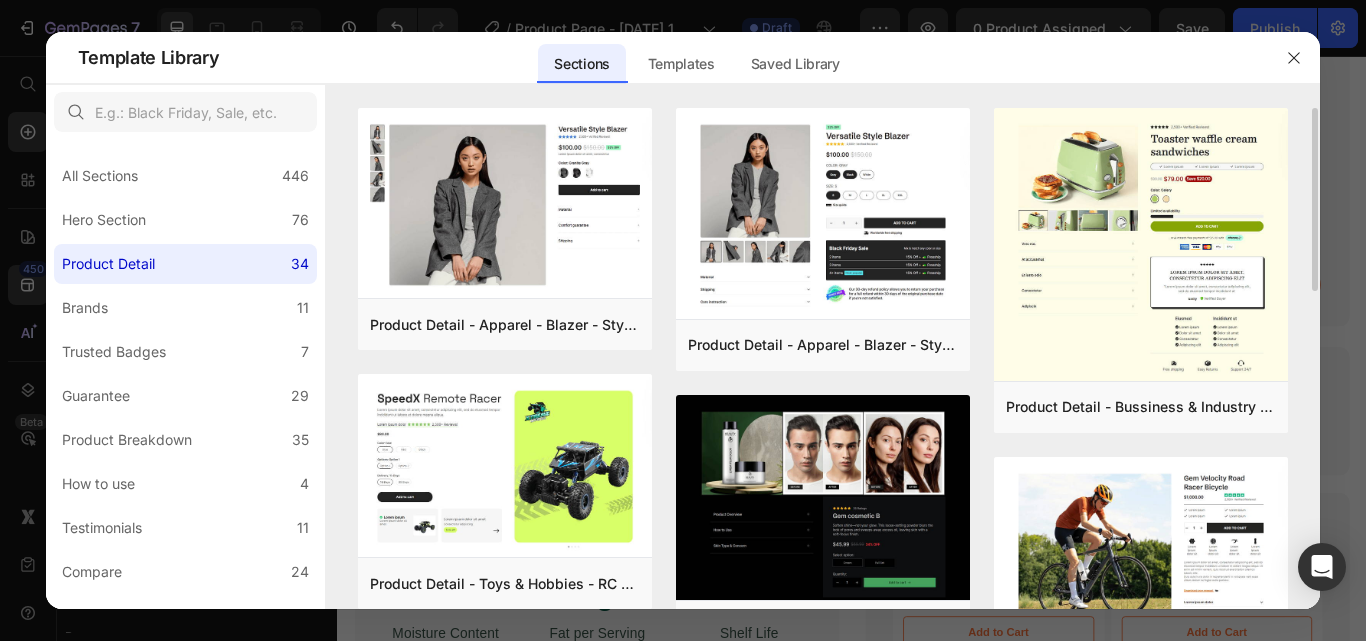 drag, startPoint x: 1314, startPoint y: 199, endPoint x: 1320, endPoint y: 224, distance: 25.70992 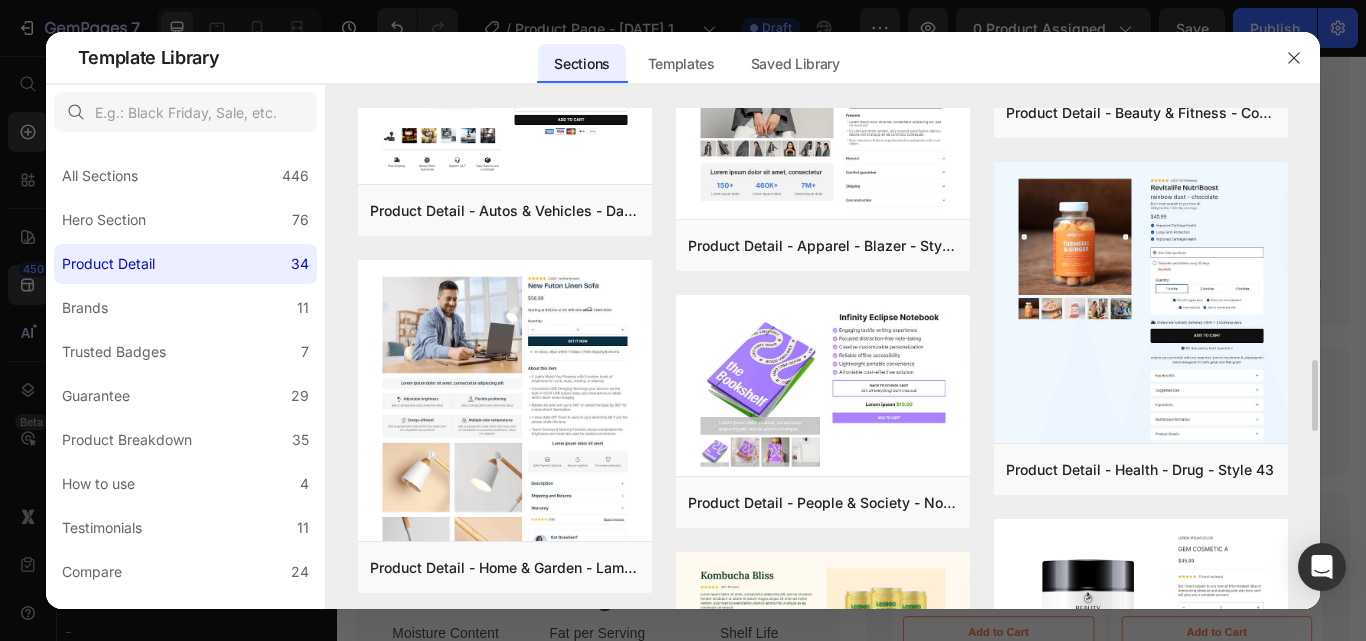 scroll, scrollTop: 1557, scrollLeft: 0, axis: vertical 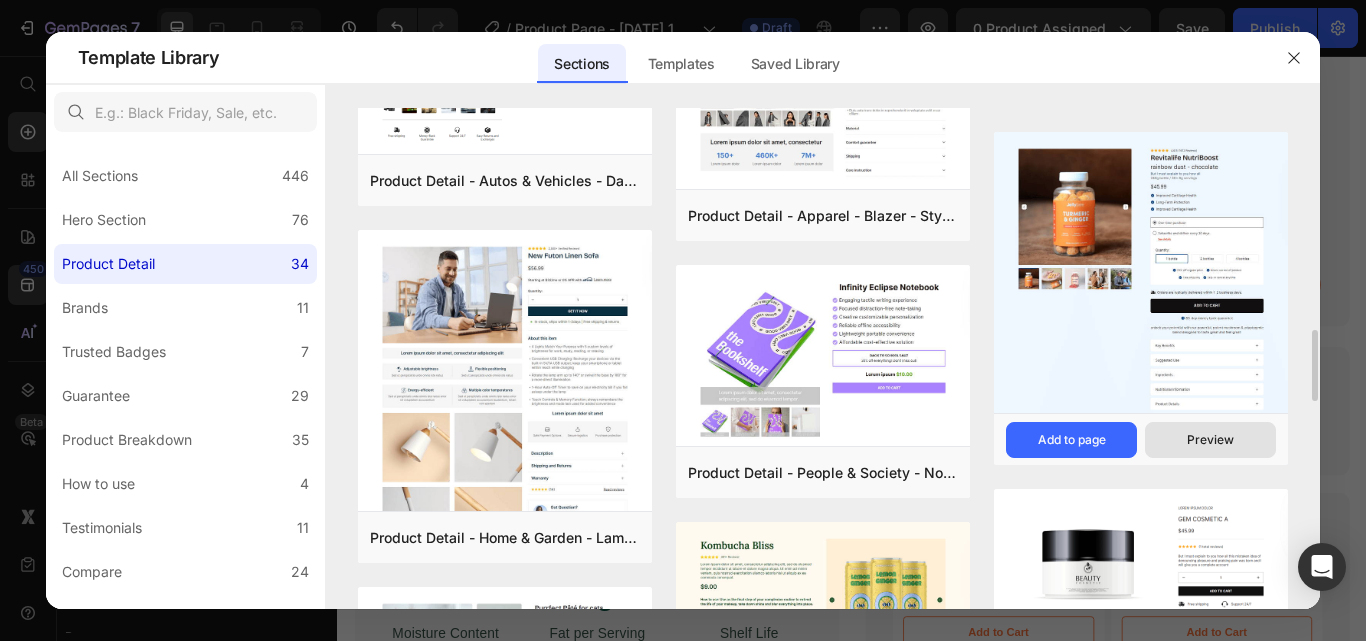 click on "Preview" at bounding box center [1210, 440] 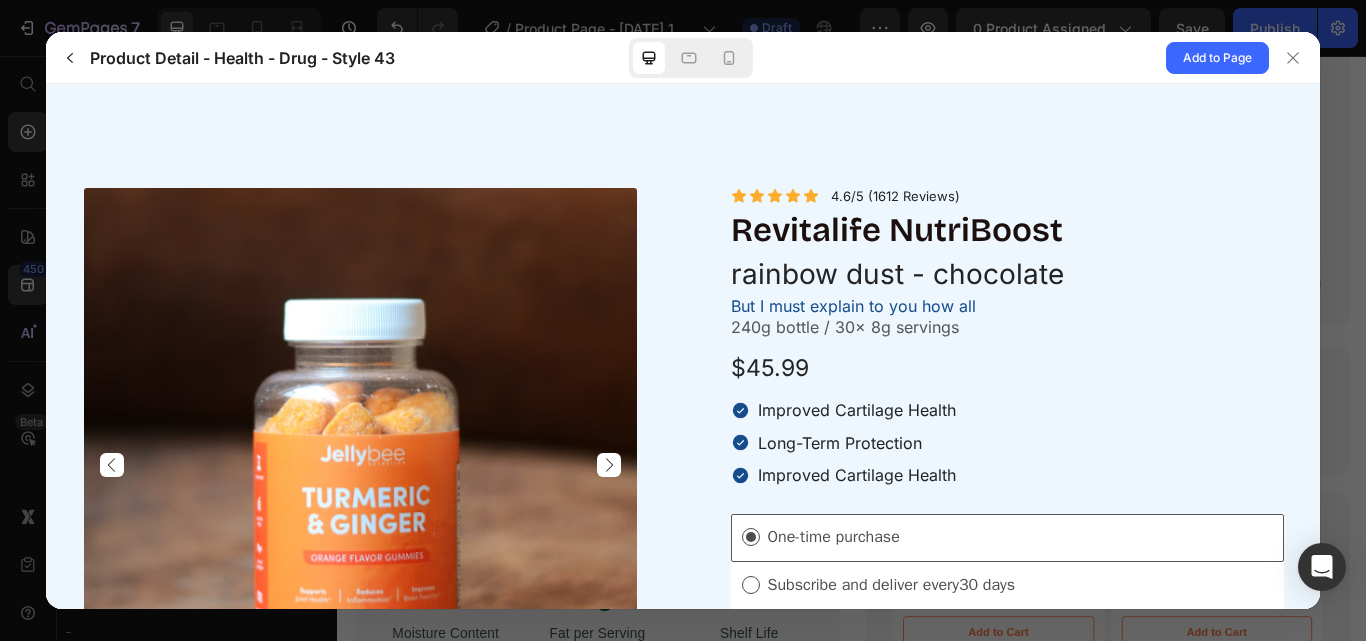 scroll, scrollTop: 341, scrollLeft: 0, axis: vertical 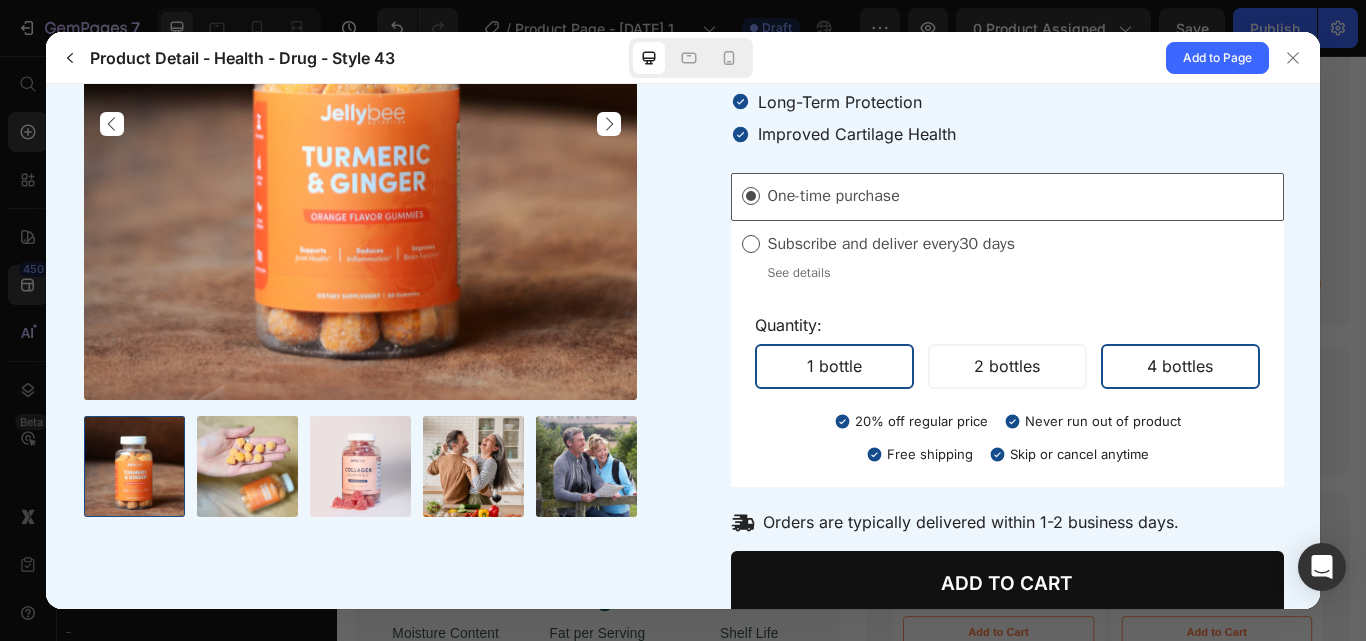 click on "4 bottles" at bounding box center [1179, 366] 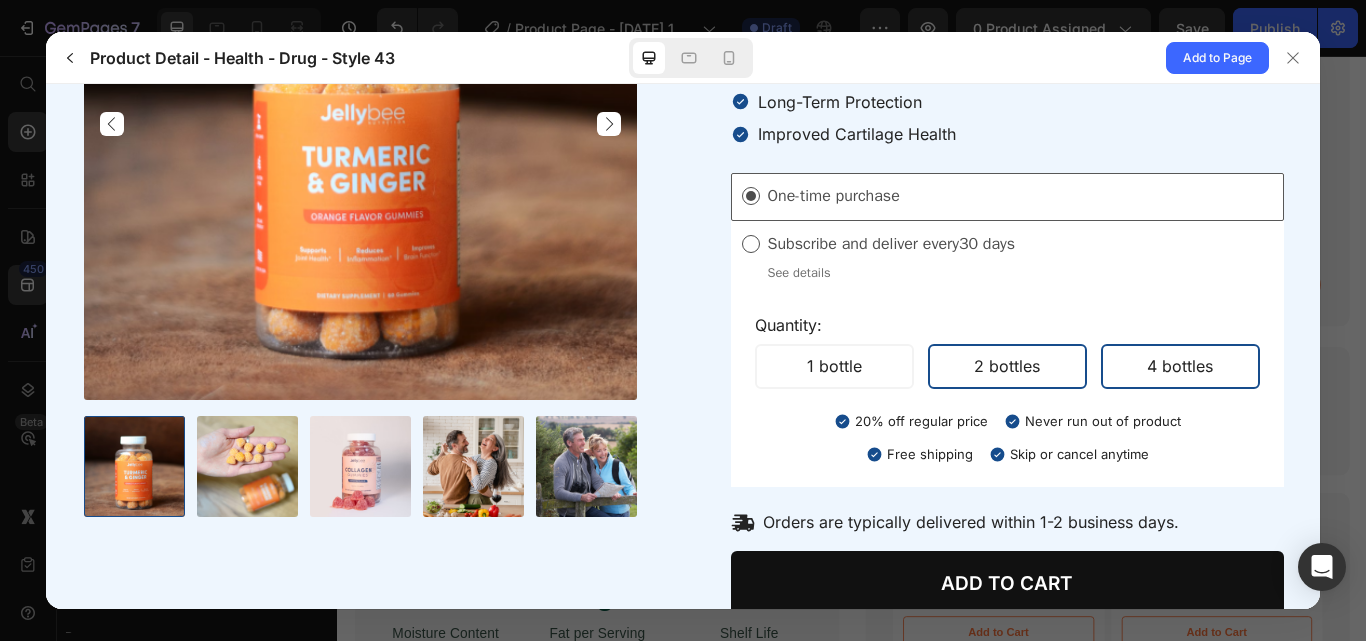click on "2 bottles" at bounding box center (1006, 366) 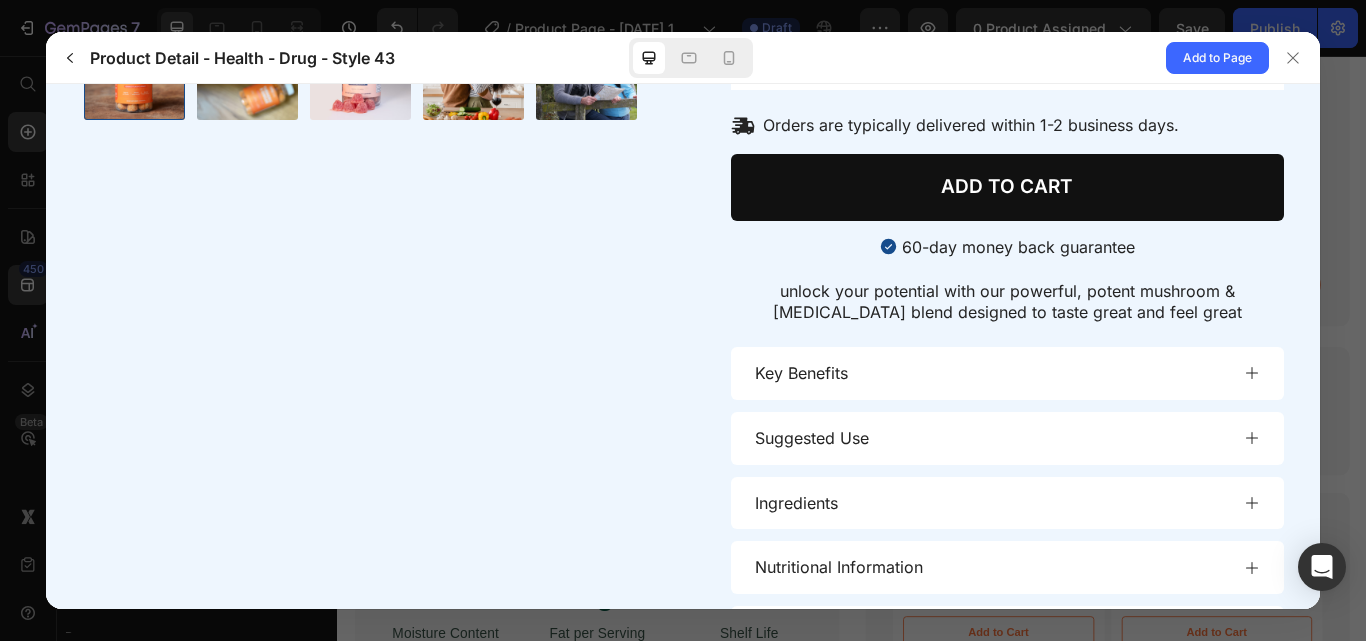 scroll, scrollTop: 767, scrollLeft: 0, axis: vertical 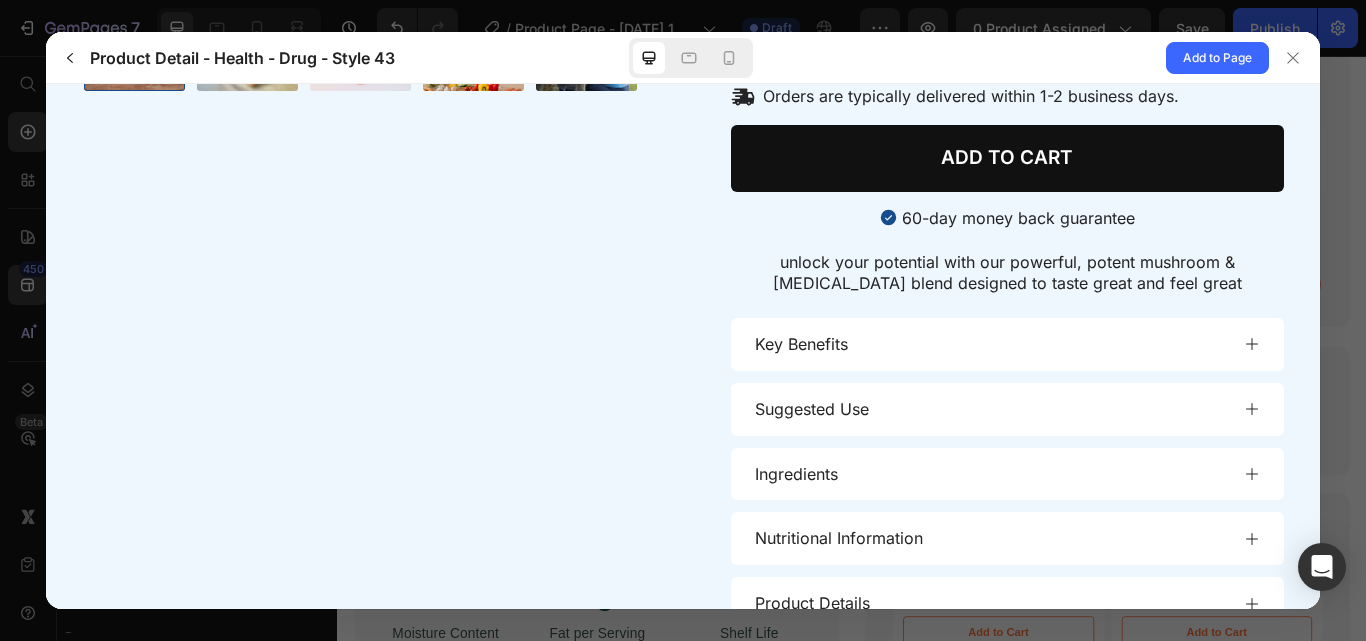 drag, startPoint x: 1314, startPoint y: 296, endPoint x: 1369, endPoint y: 512, distance: 222.89235 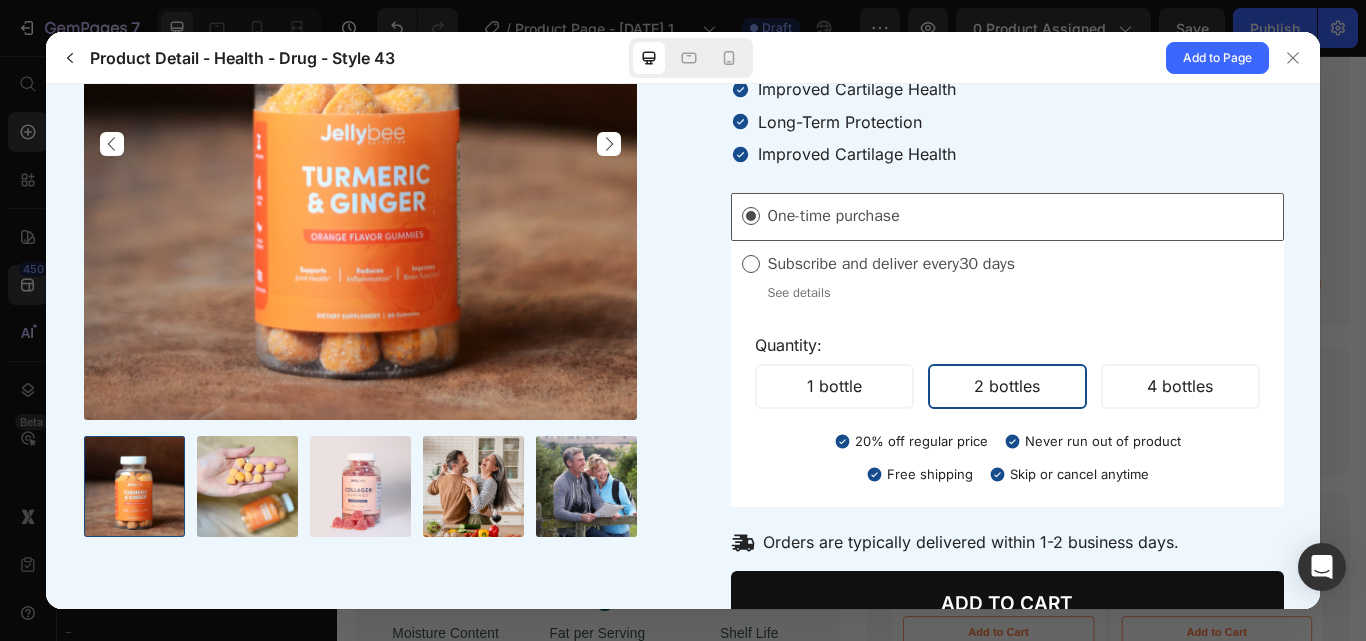 scroll, scrollTop: 292, scrollLeft: 0, axis: vertical 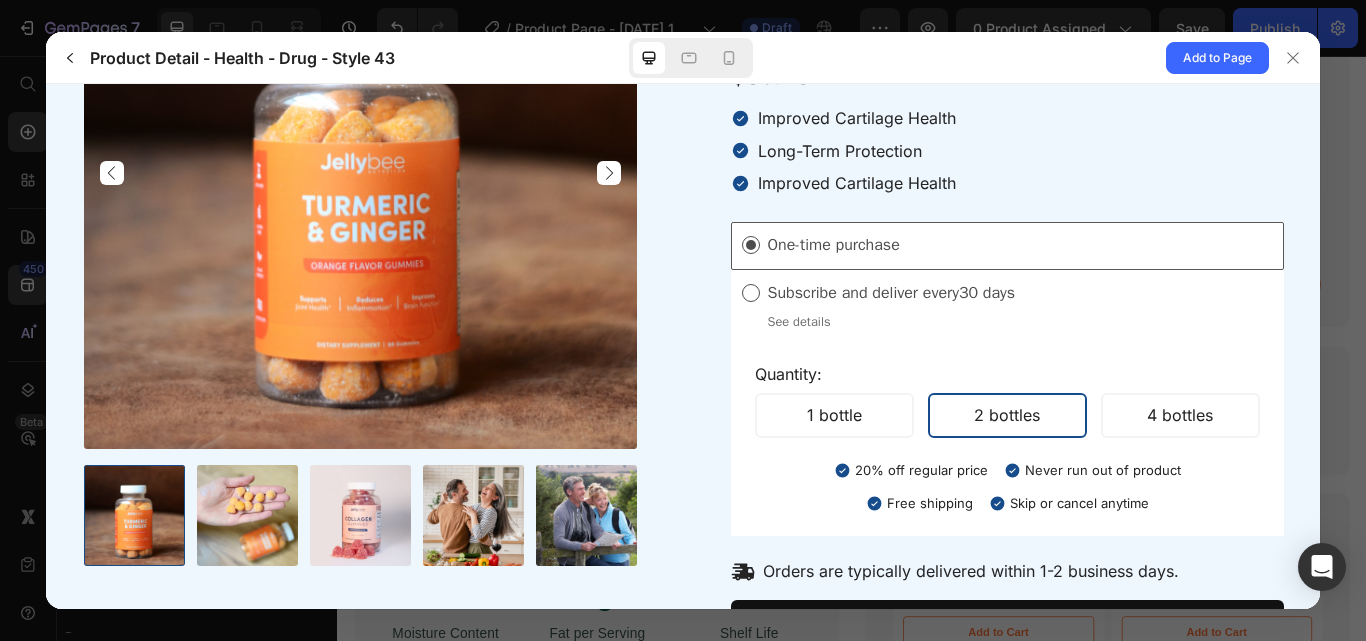 click on "One-time purchase" at bounding box center (1006, 246) 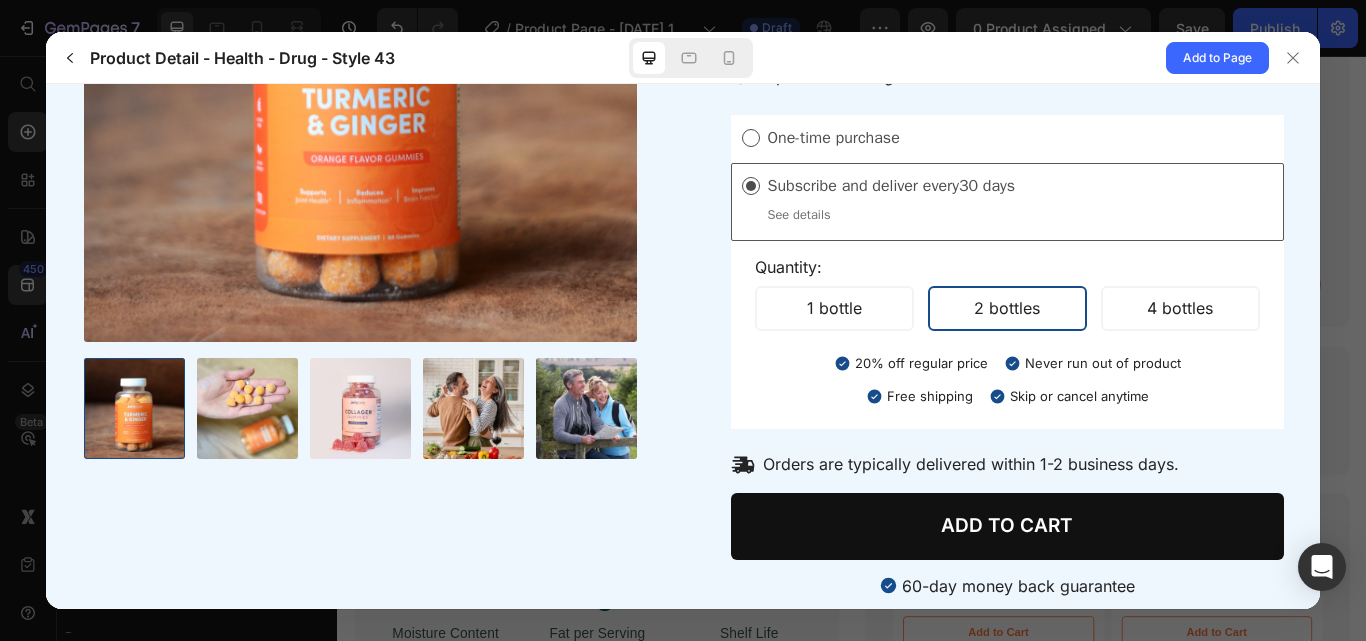 scroll, scrollTop: 403, scrollLeft: 0, axis: vertical 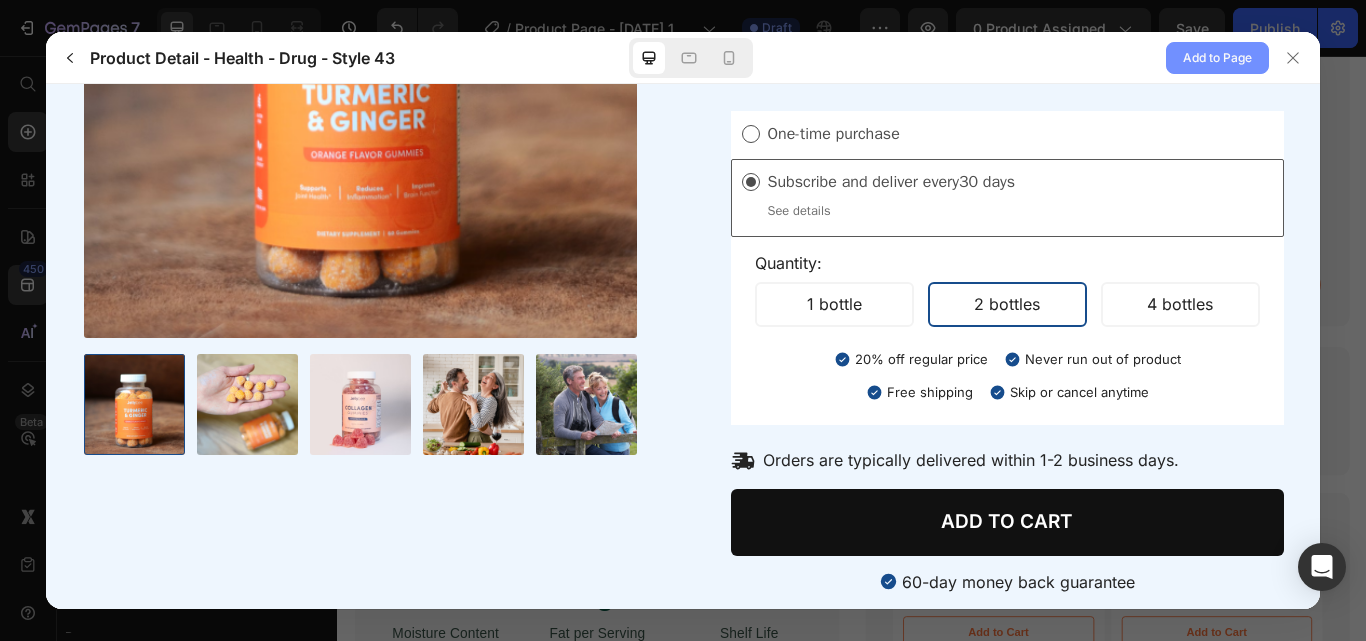 click on "Add to Page" at bounding box center (1217, 58) 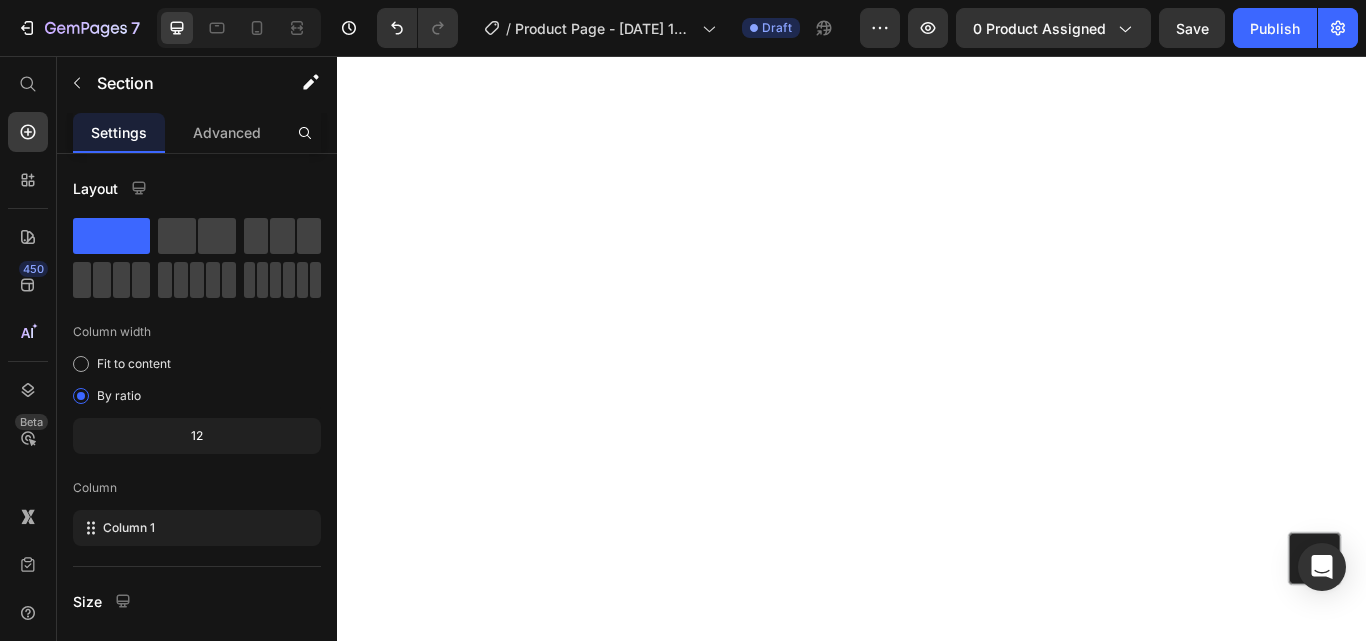 scroll, scrollTop: 3632, scrollLeft: 0, axis: vertical 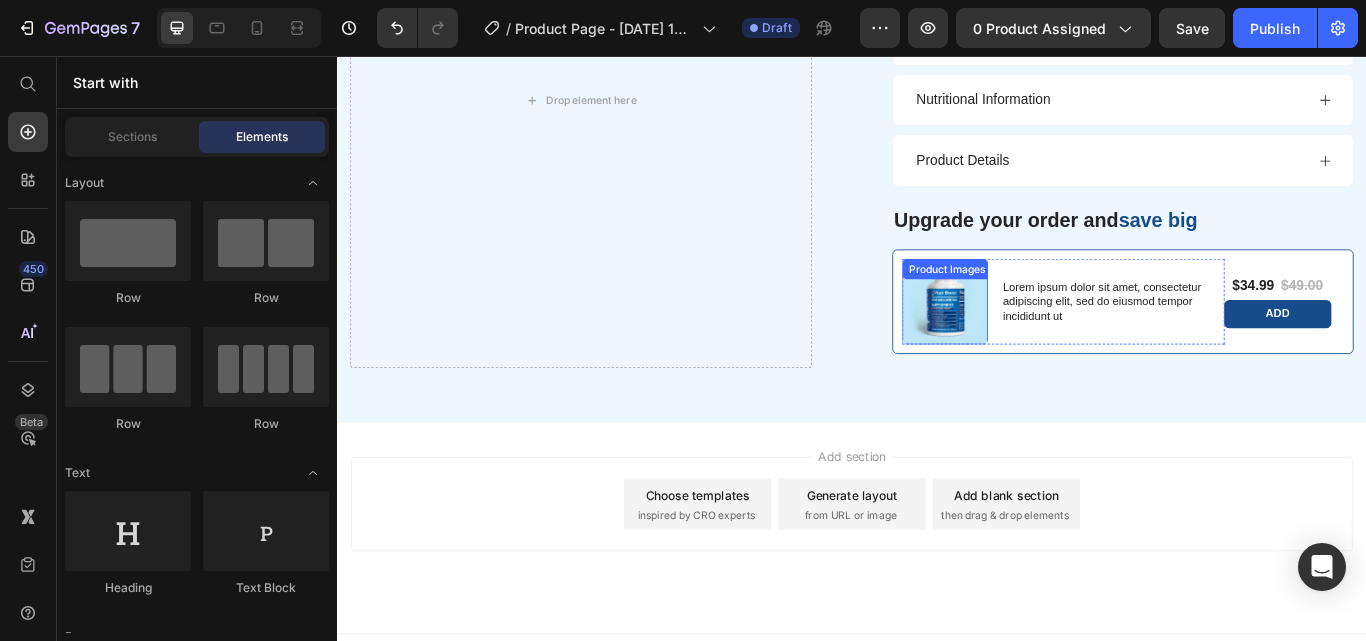 click on "Product Images" at bounding box center (1045, 343) 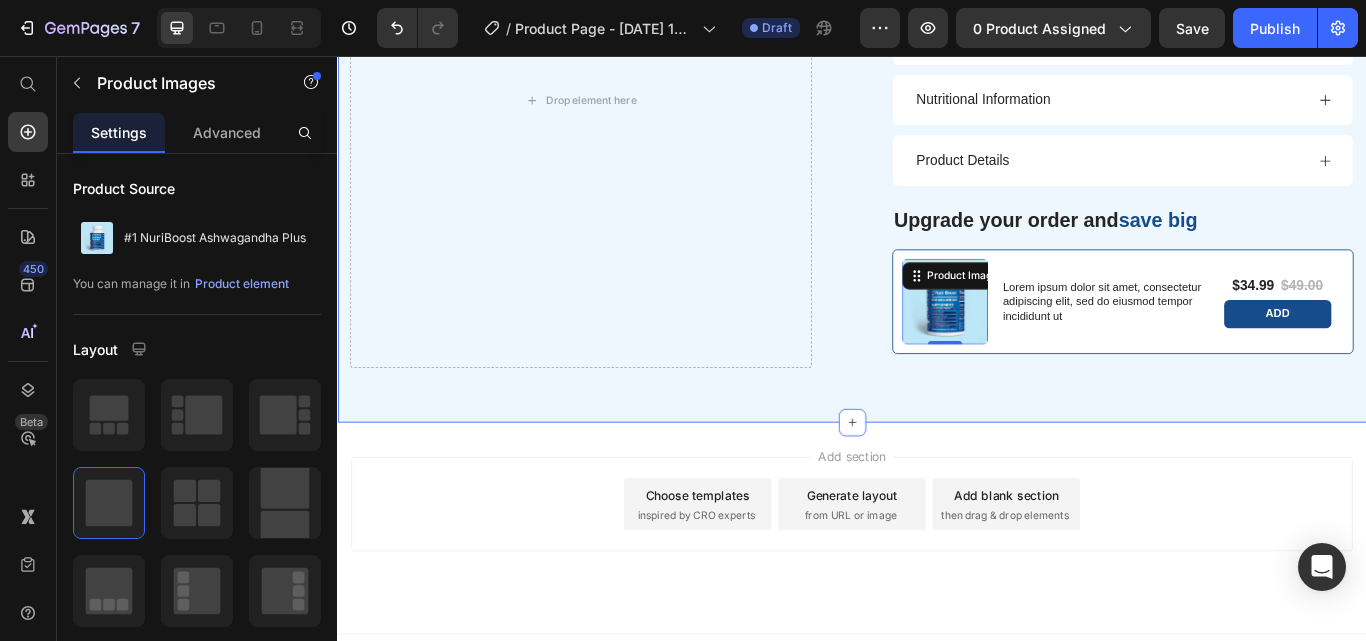 click on "Product Images Icon Icon Icon Icon Icon Icon List 4.6/5 (1612 Reviews) Text Block Row #1 NuriBoost Ashwagandha Plus Product Title rainbow dust - chocolate Text Block But I must explain to you how all Text Block 240g bottle / 30x 8g servings Text Block $34.99 Product Price Improved Cartilage Health Long-Term Protection Improved Cartilage Health Item List Row Seal Subscriptions Seal Subscriptions Quantity: Text Block 1x Bottle 1x Bottle 1x Bottle 2x Bottle 2x Bottle 2x Bottle 3x Bottle 3x Bottle 3x Bottle 6x Bottle 6x Bottle 6x Bottle Product Variants & Swatches 20% off regular price Item List Never run out of product Item List Row Free shipping Item List Skip or cancel anytime Item List Row Row Row
Orders are typically delivered within 1-2 business days. Item List ADD to cart Add to Cart 60-day money back guarantee Item List Row Product
Drop element here Text Block
Key Benefits
0" at bounding box center [937, -293] 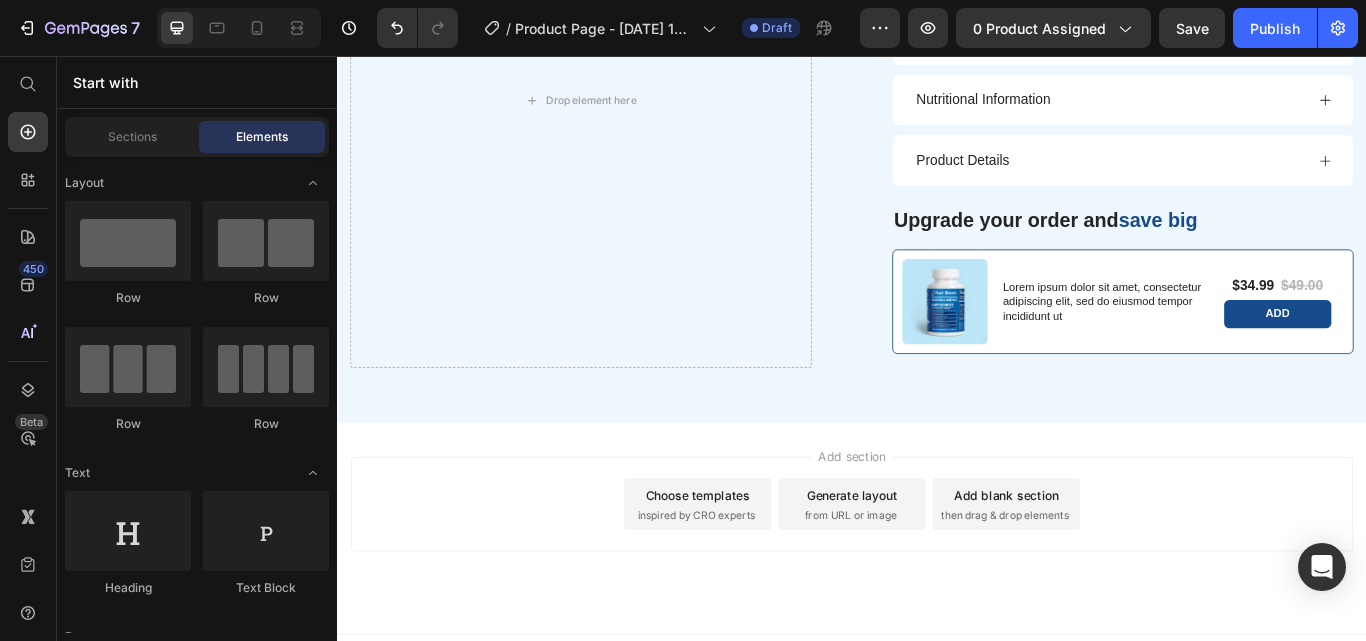 scroll, scrollTop: 4724, scrollLeft: 0, axis: vertical 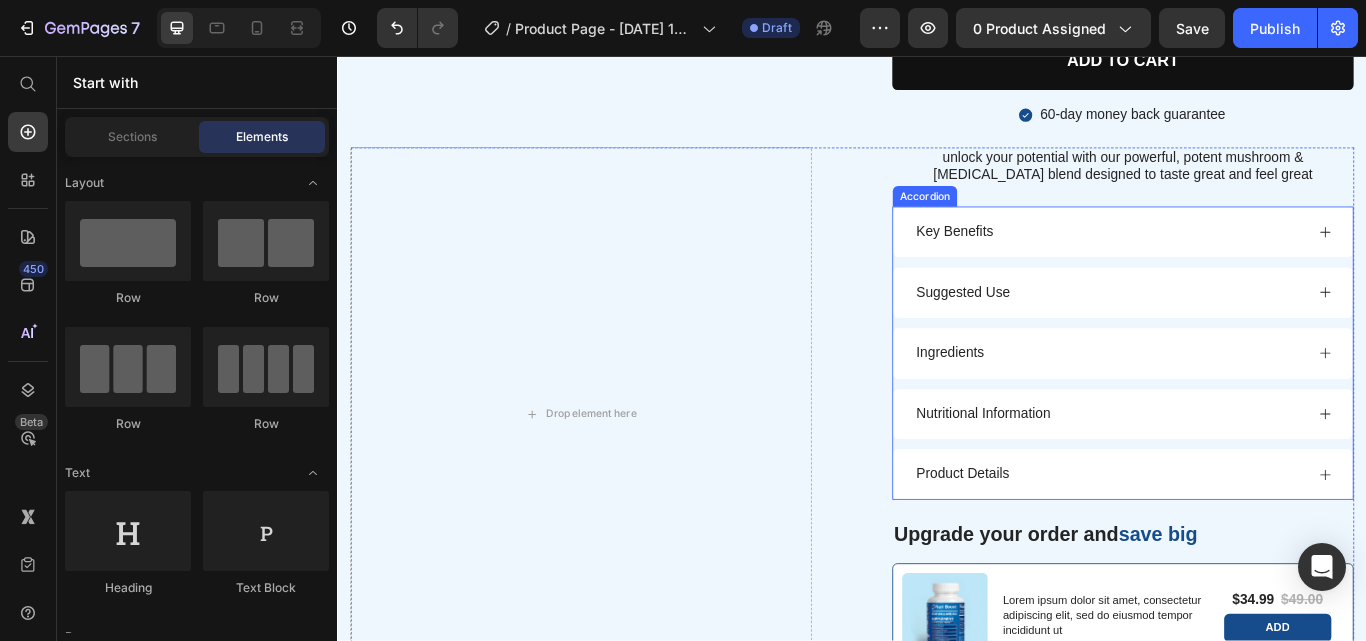 click on "Key Benefits" at bounding box center [1237, 261] 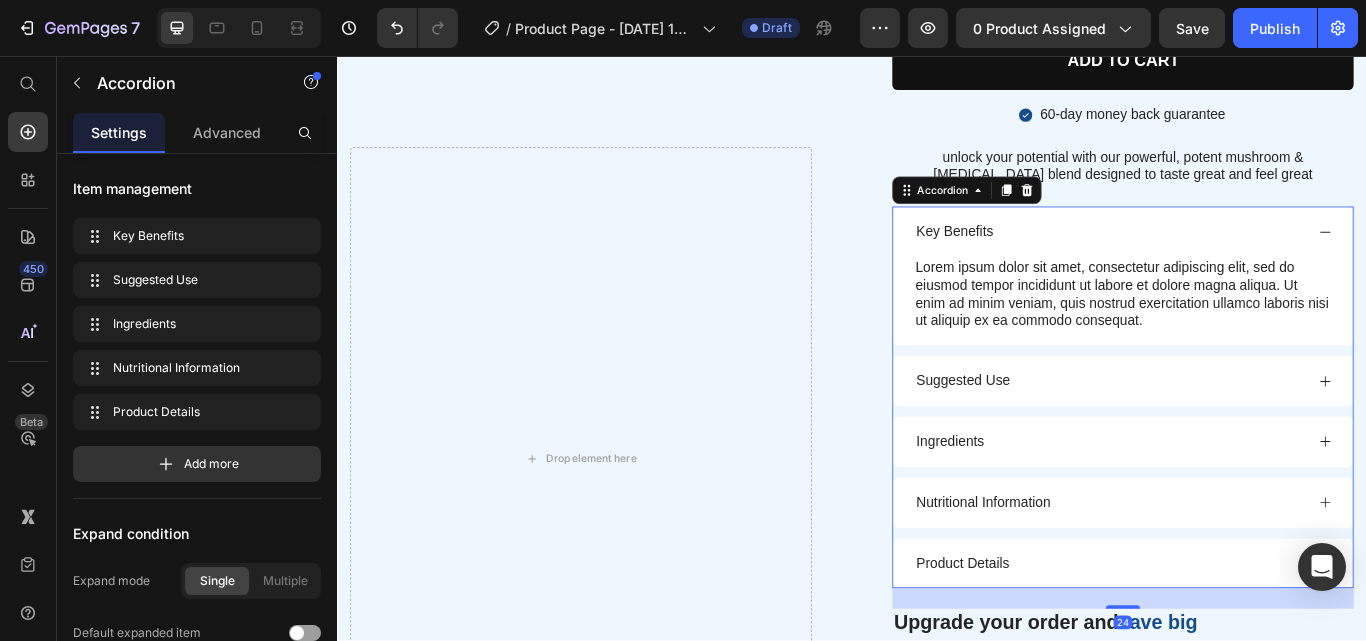 click on "Key Benefits" at bounding box center (1237, 261) 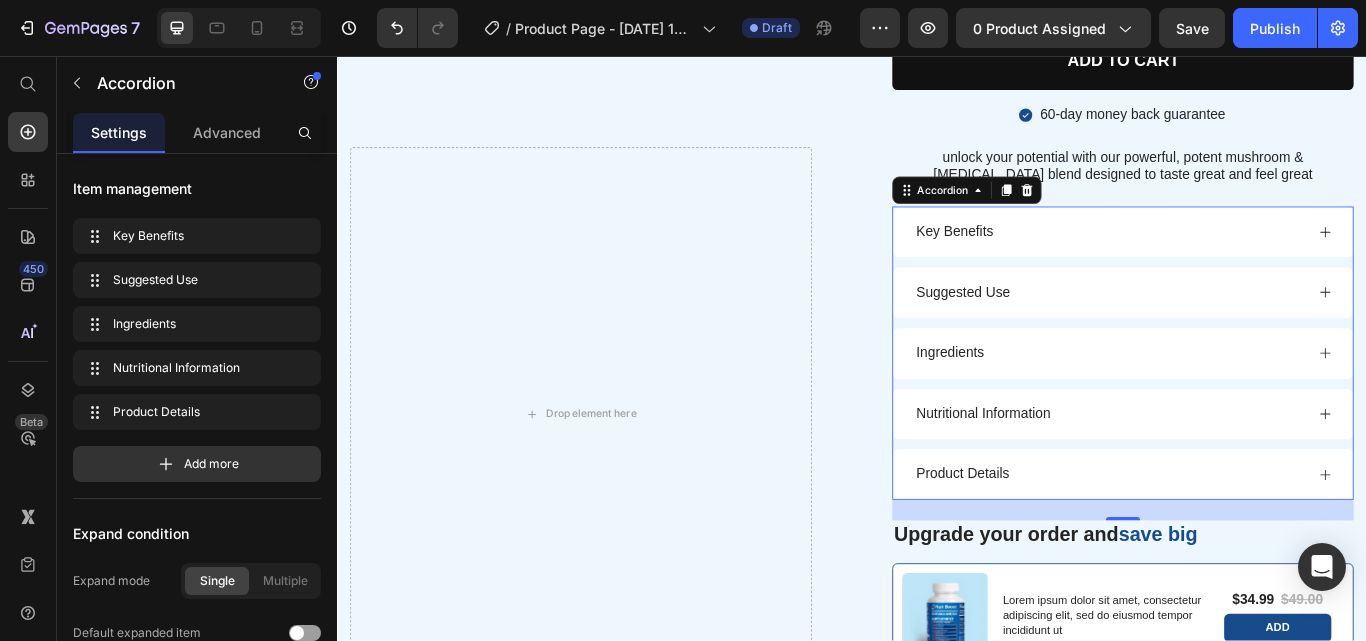 click on "Suggested Use" at bounding box center (1237, 332) 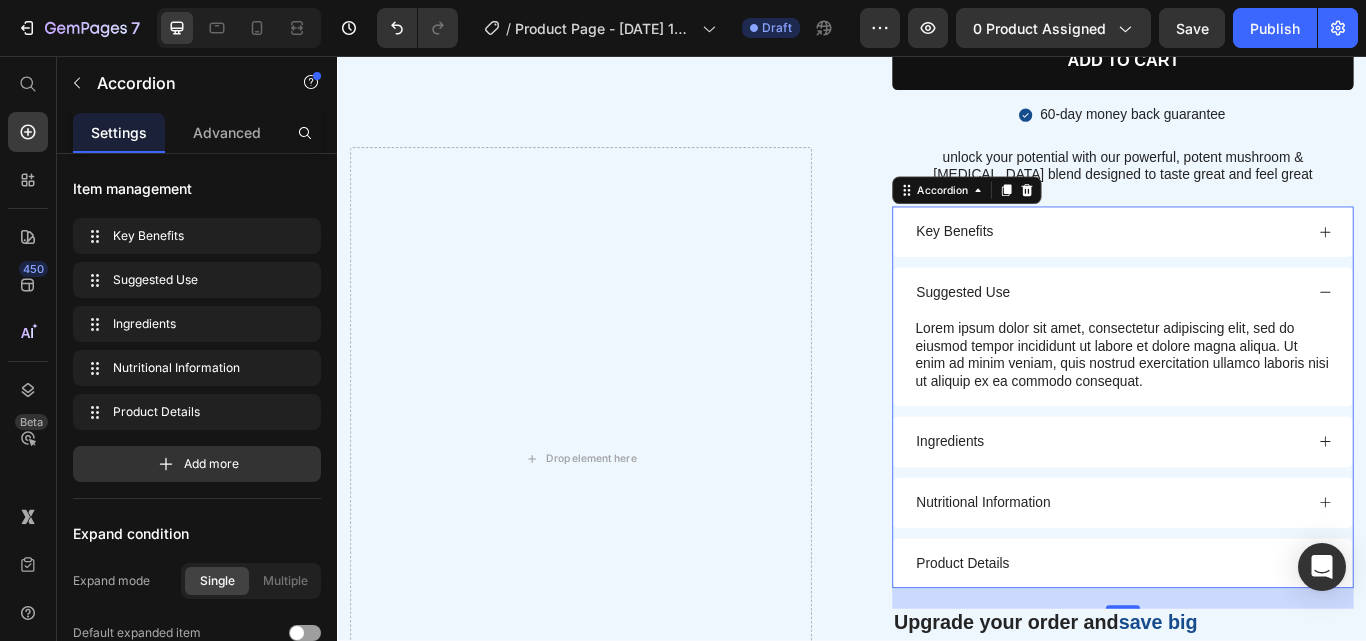 click on "Suggested Use" at bounding box center (1237, 332) 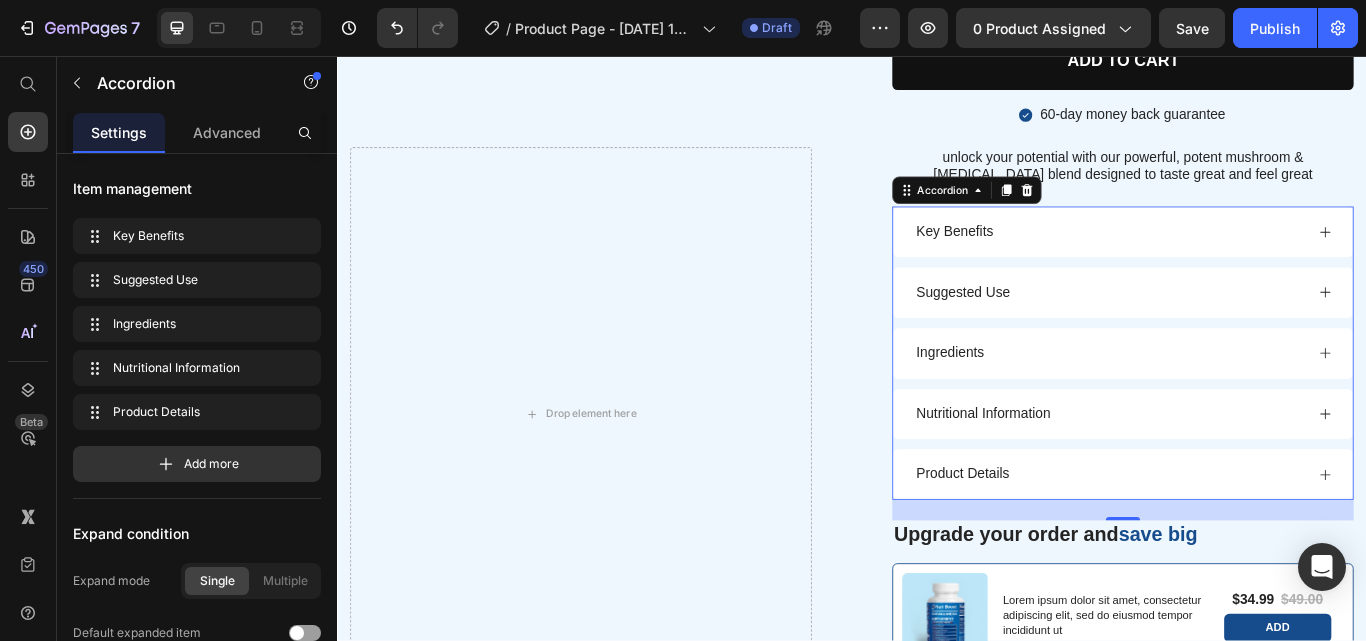click on "Ingredients" at bounding box center (1237, 403) 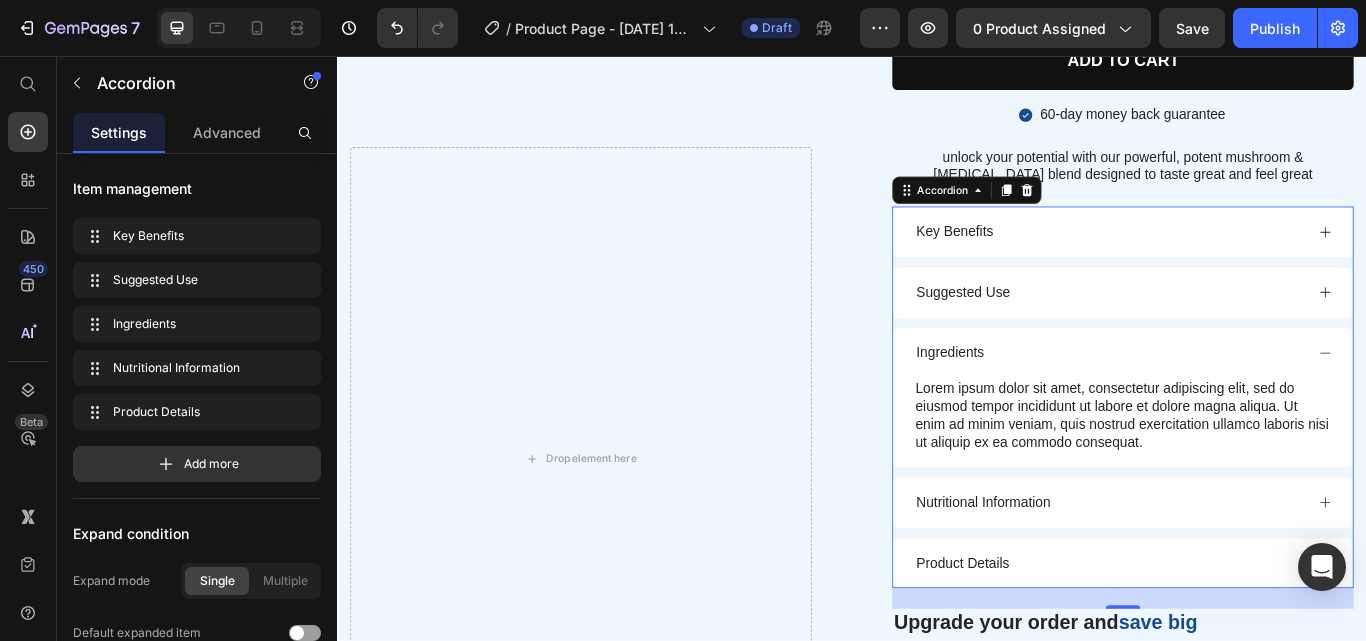 click on "Ingredients" at bounding box center [1237, 403] 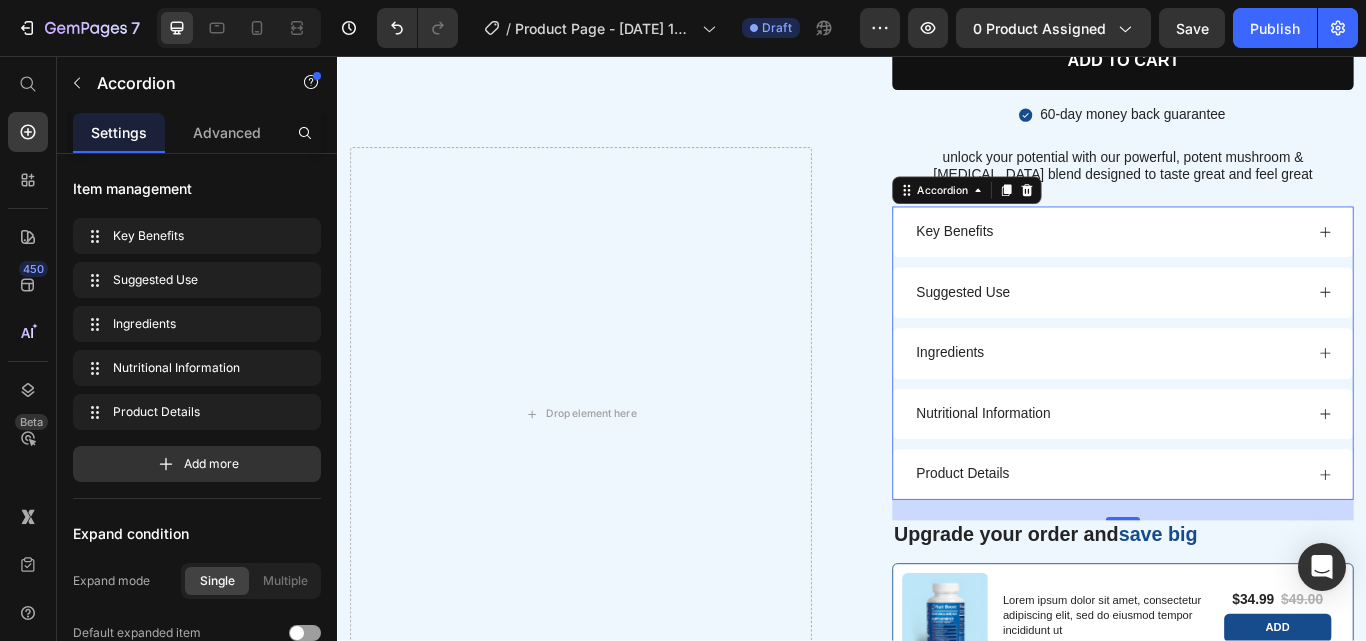 click on "Nutritional Information" at bounding box center [1237, 474] 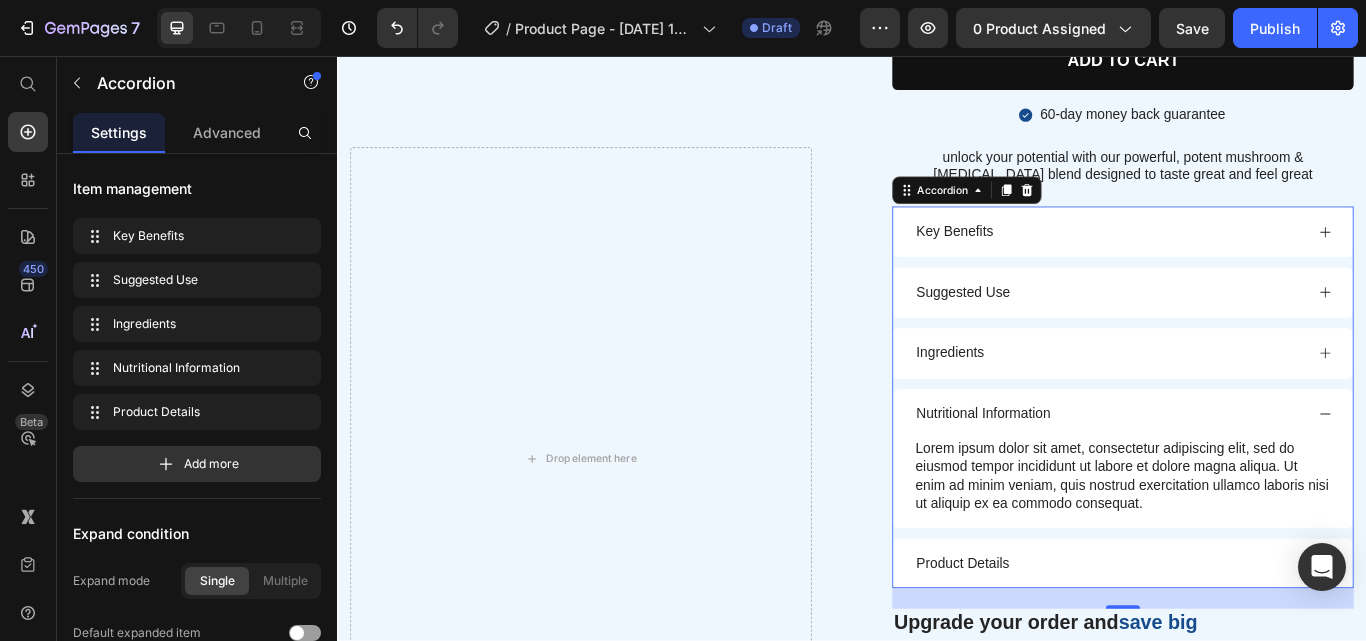 click on "Nutritional Information" at bounding box center (1237, 474) 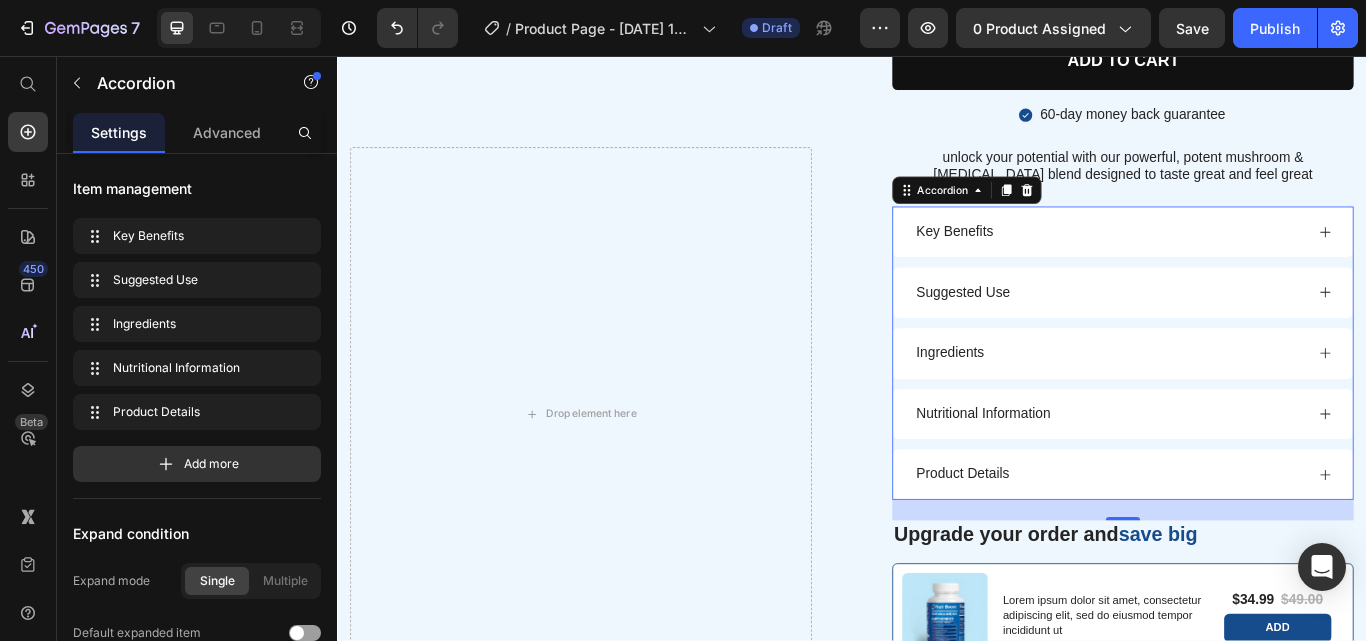 click on "Product Details" at bounding box center (1237, 544) 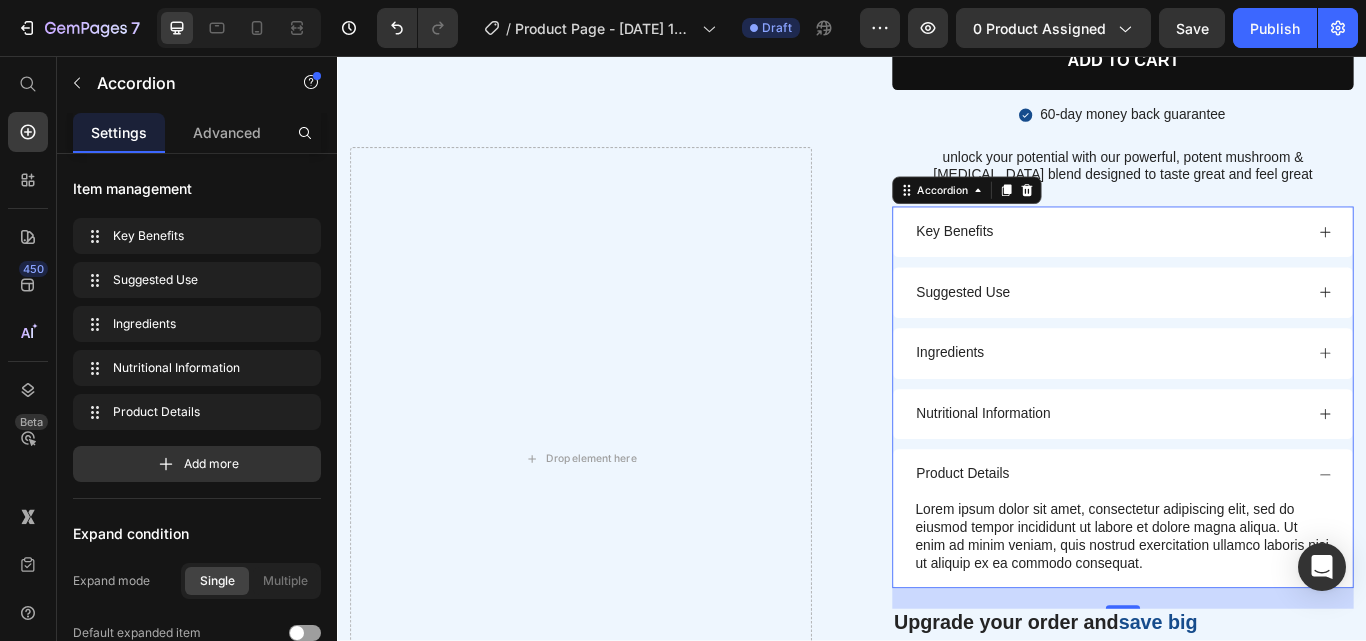 click on "Product Details" at bounding box center (1237, 544) 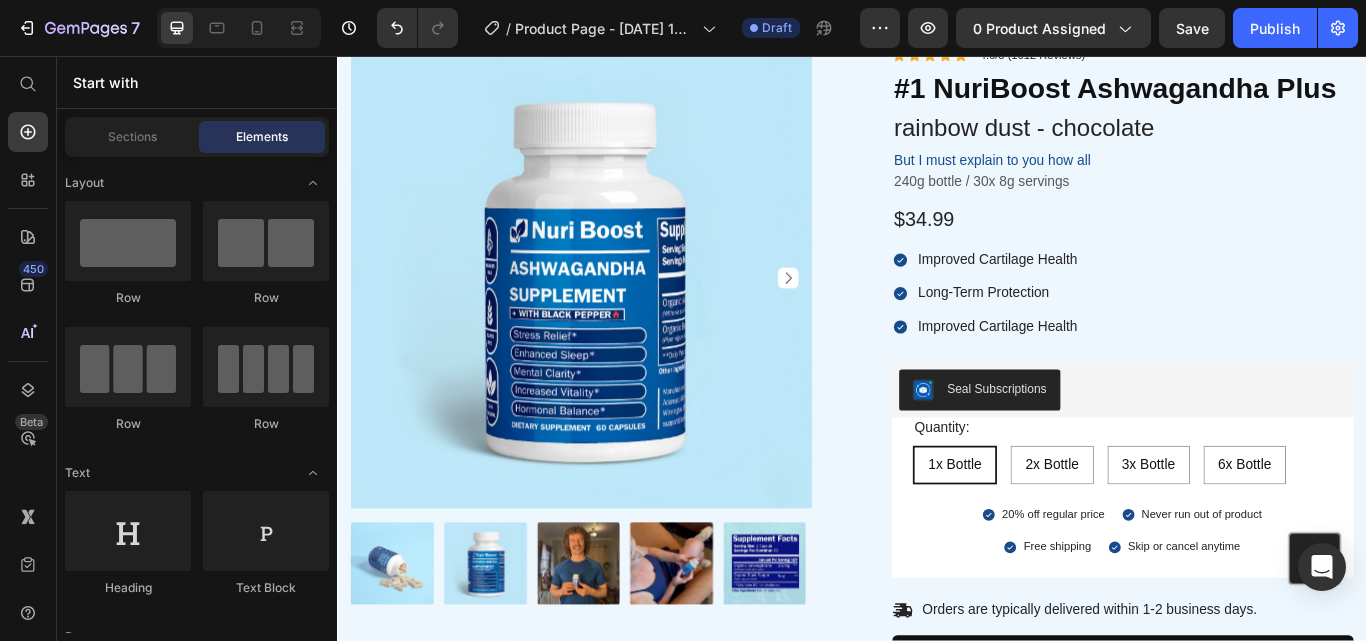 scroll, scrollTop: 3716, scrollLeft: 0, axis: vertical 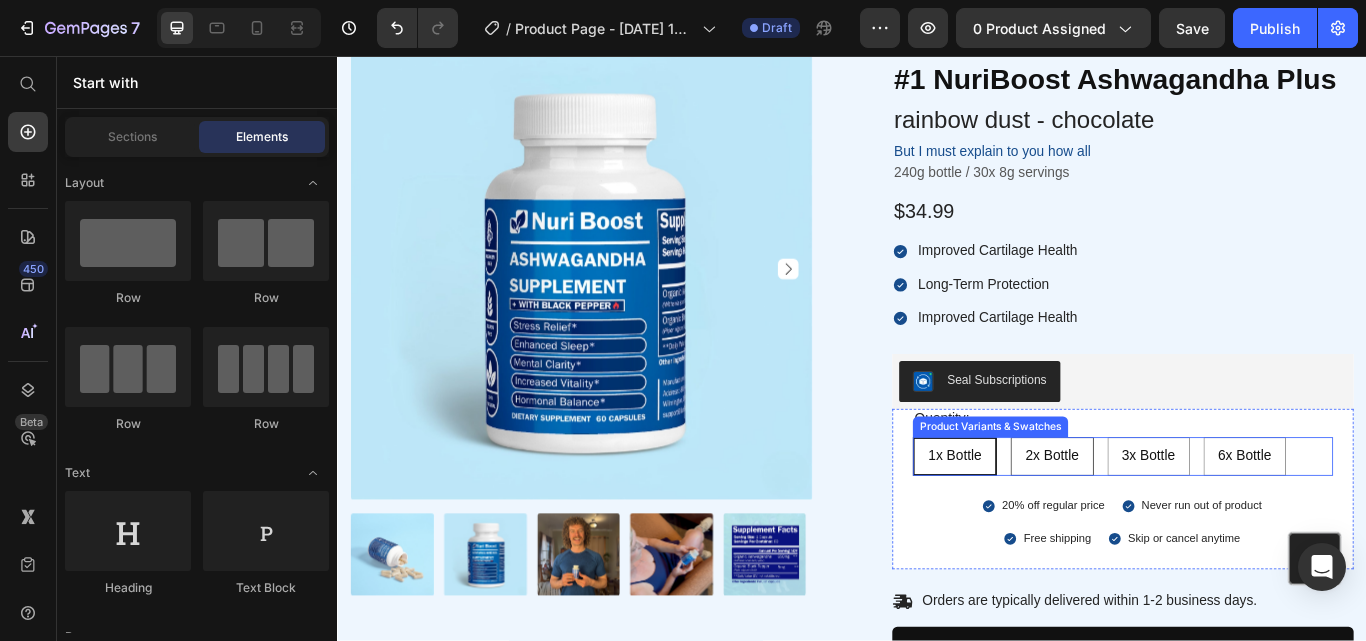 click on "2x Bottle" at bounding box center [1170, 523] 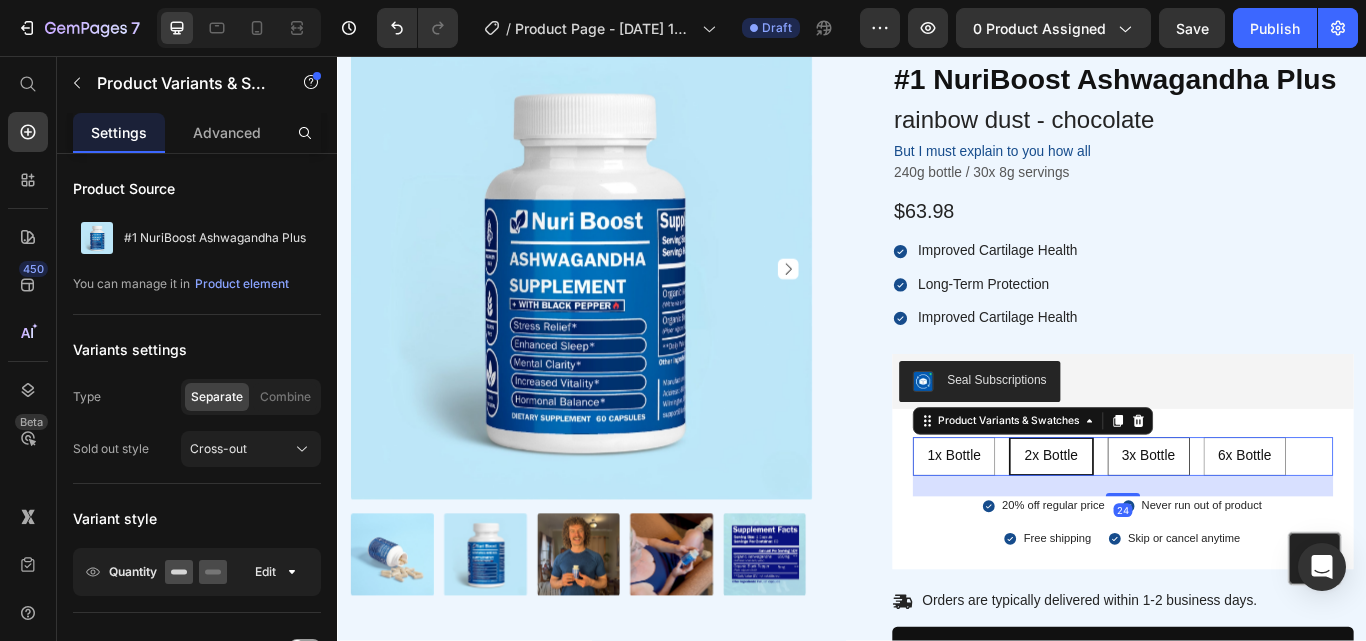 click on "3x Bottle" at bounding box center [1283, 523] 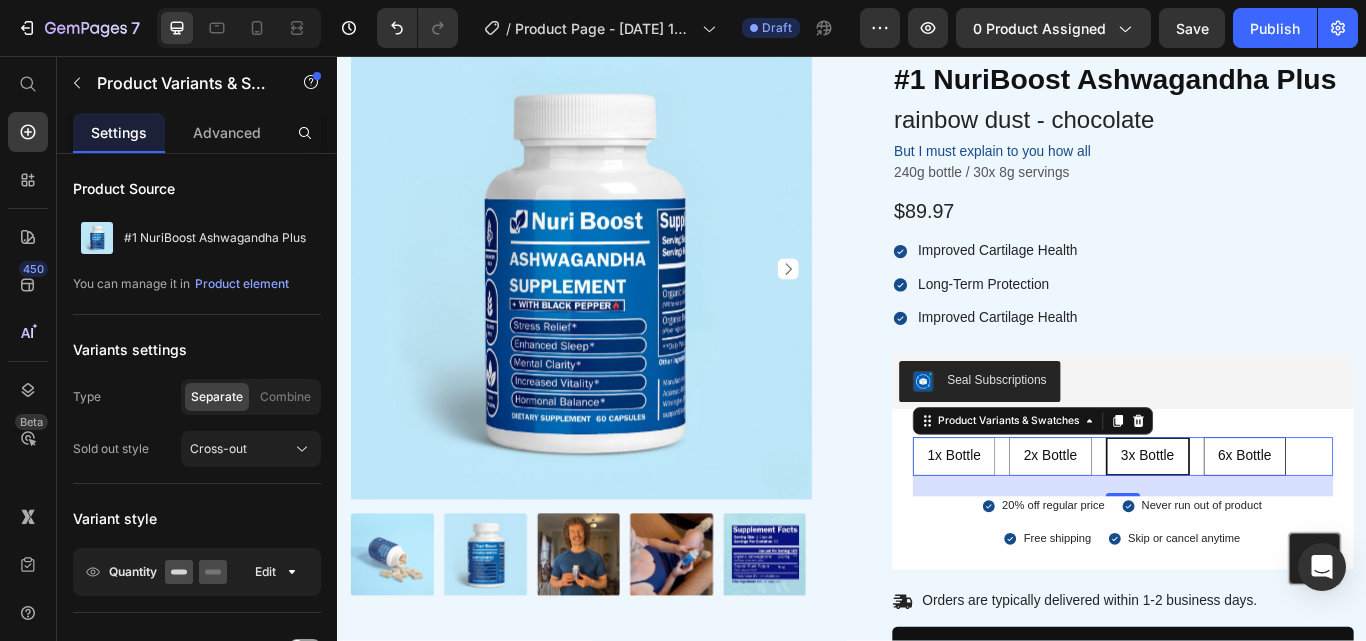 click on "6x Bottle" at bounding box center (1395, 523) 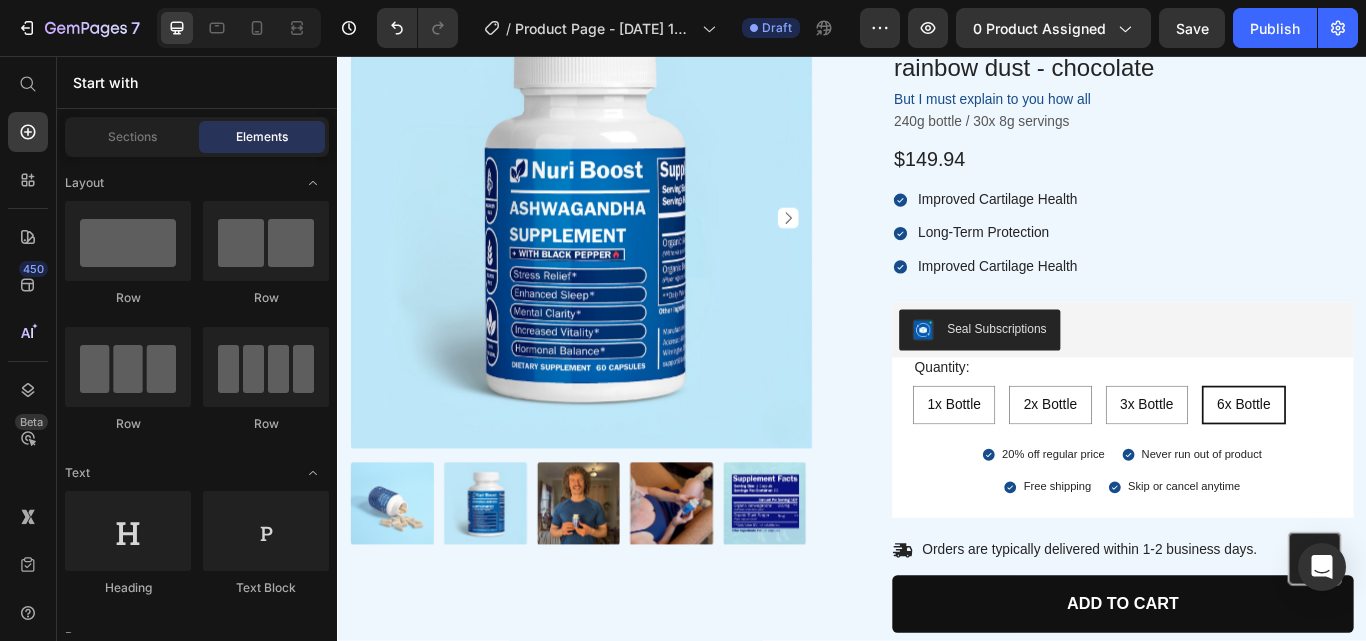 scroll, scrollTop: 3696, scrollLeft: 0, axis: vertical 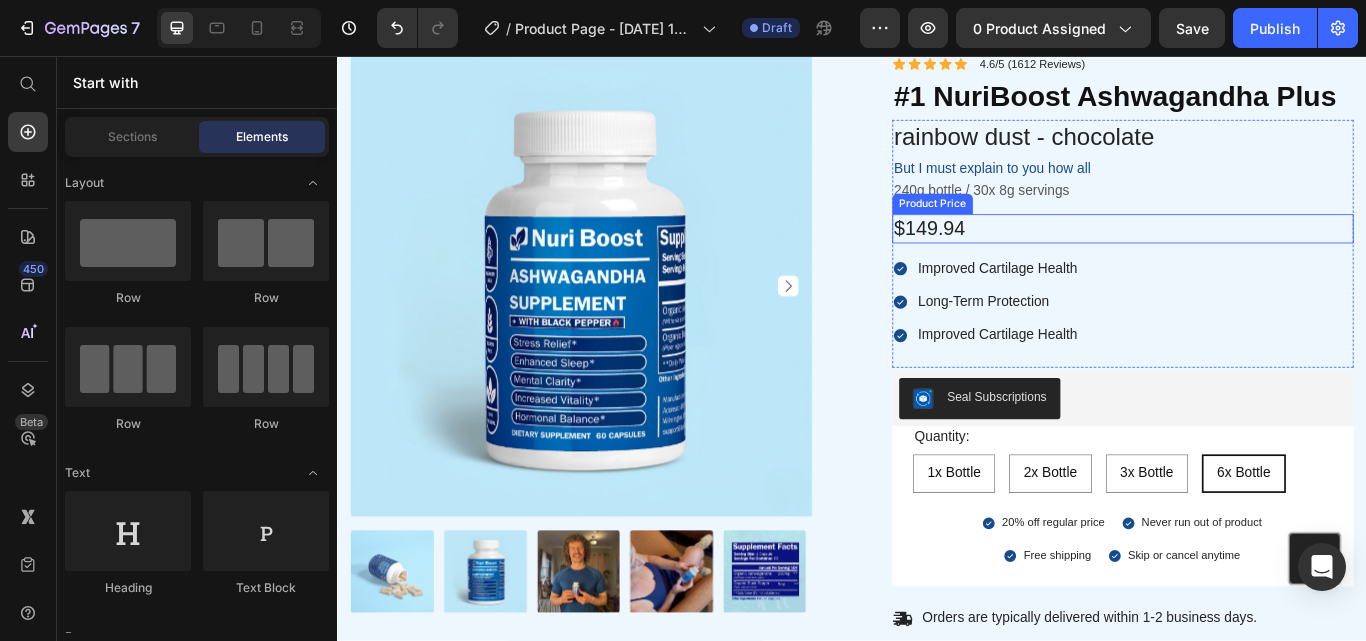 click on "$149.94" at bounding box center (1253, 258) 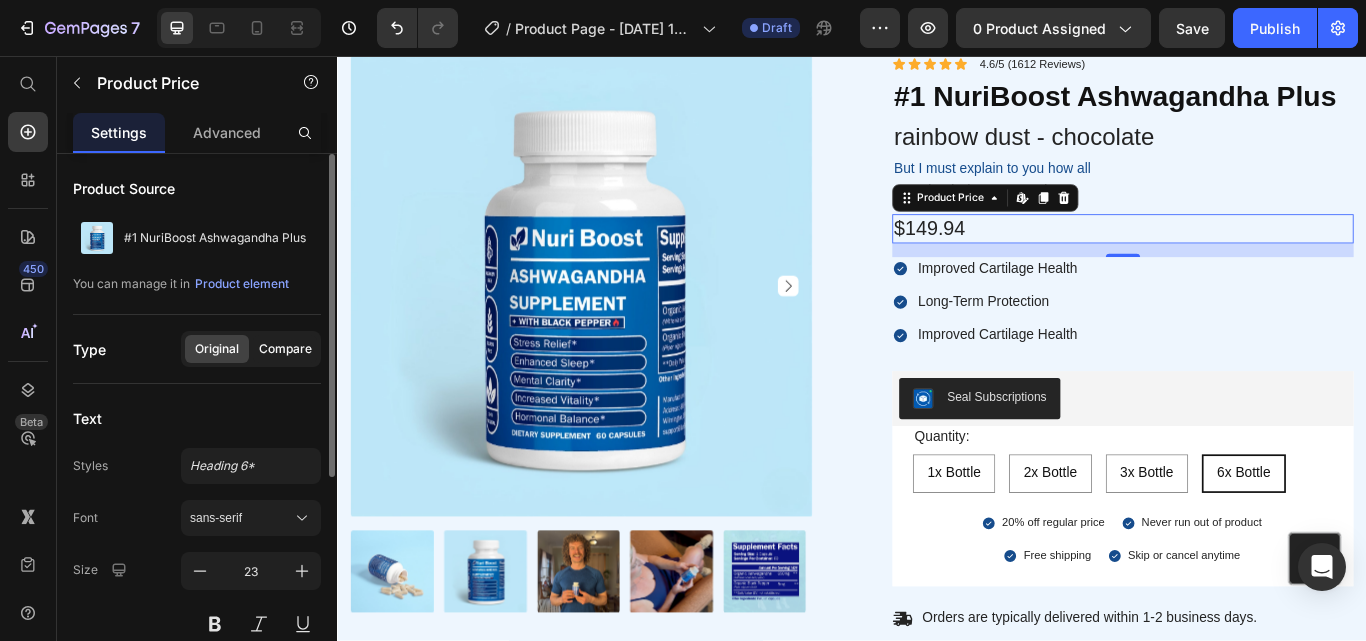 click on "Compare" 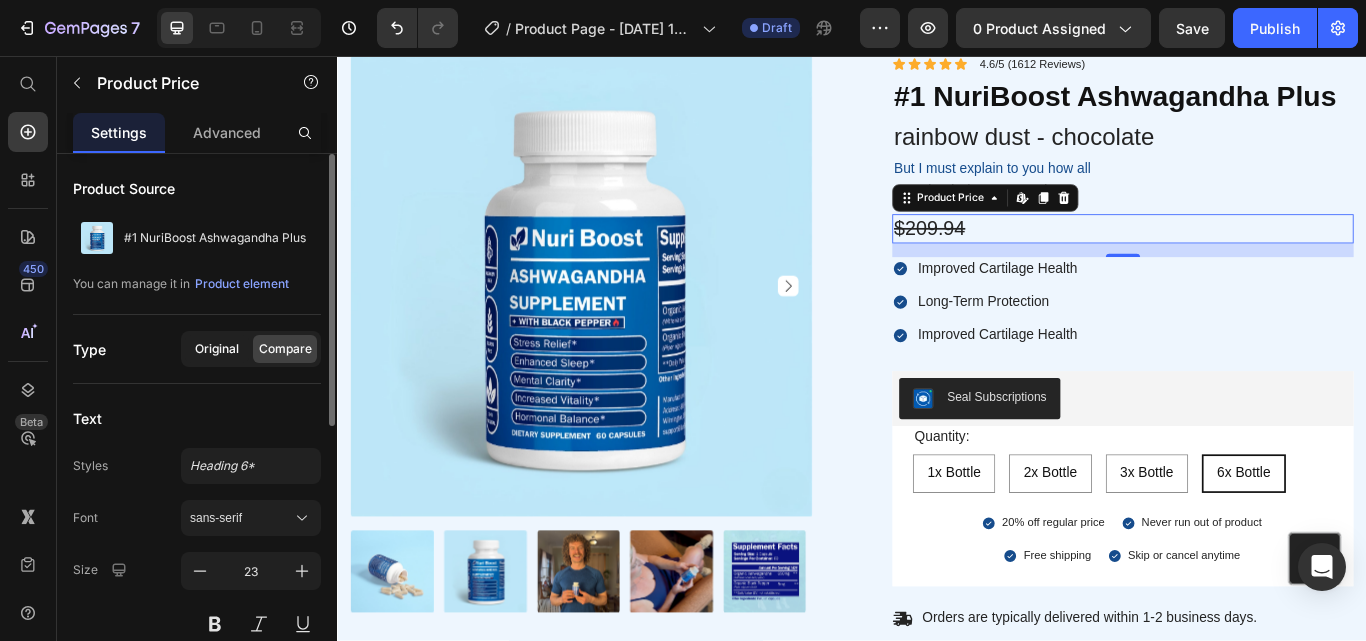 click on "Original" 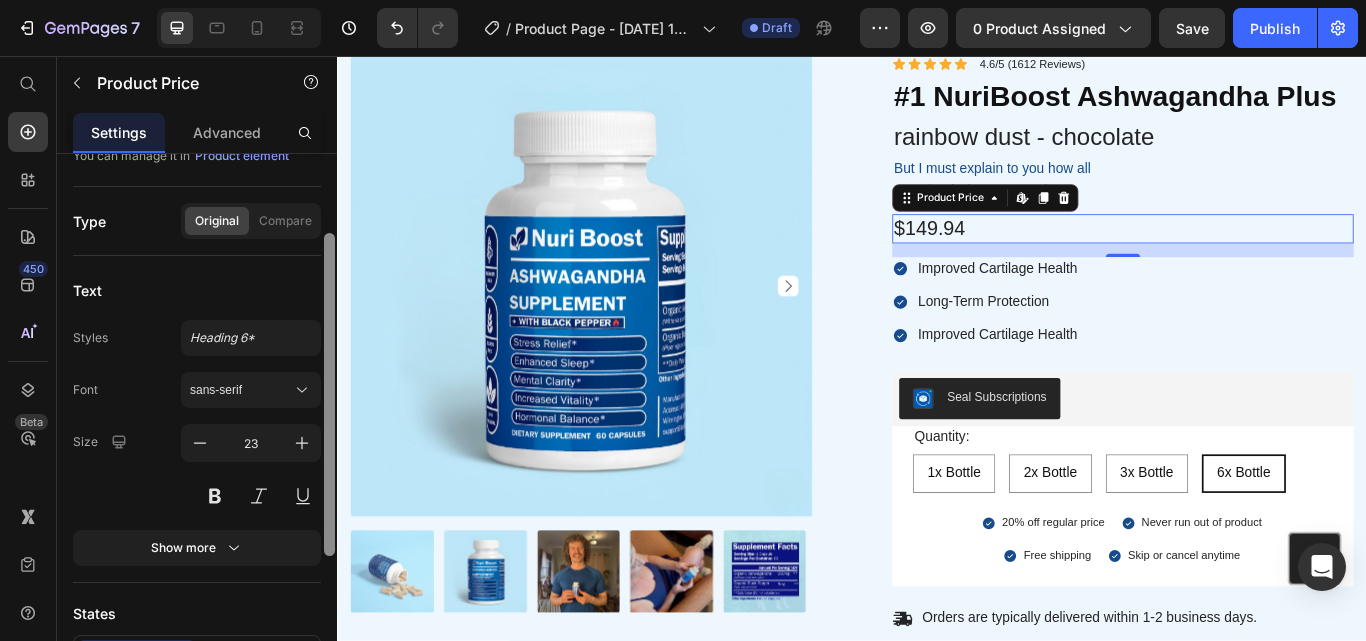 scroll, scrollTop: 130, scrollLeft: 0, axis: vertical 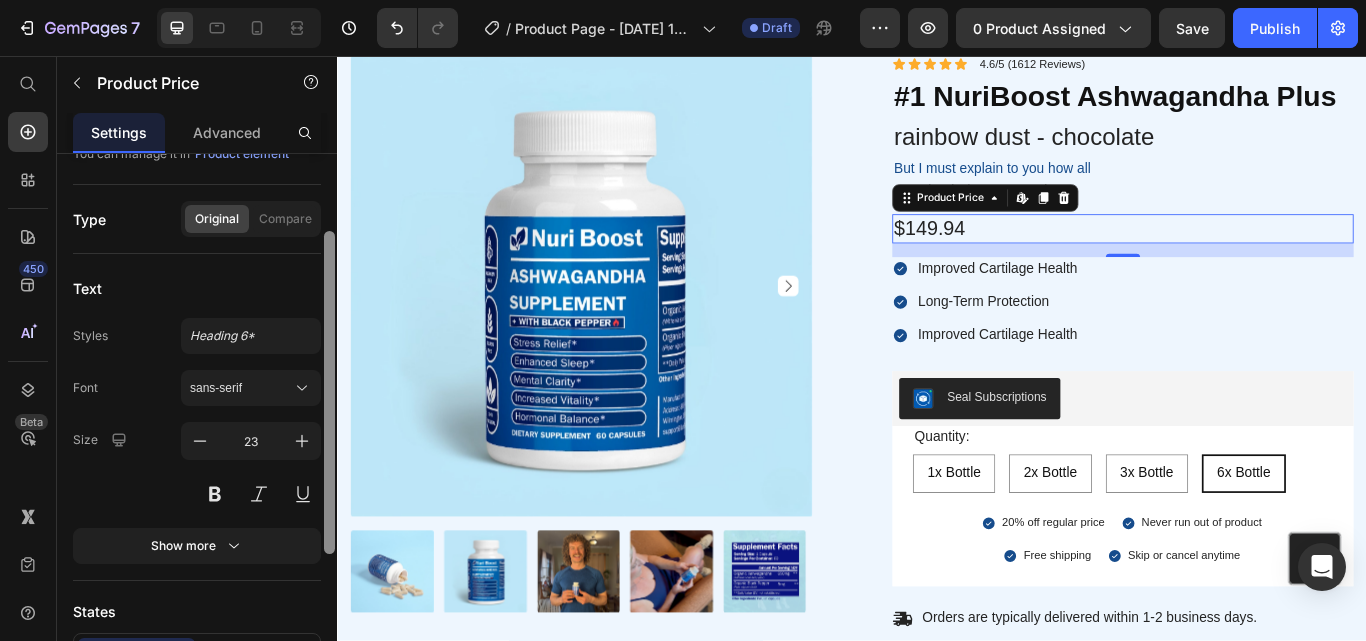 drag, startPoint x: 325, startPoint y: 353, endPoint x: 330, endPoint y: 430, distance: 77.16217 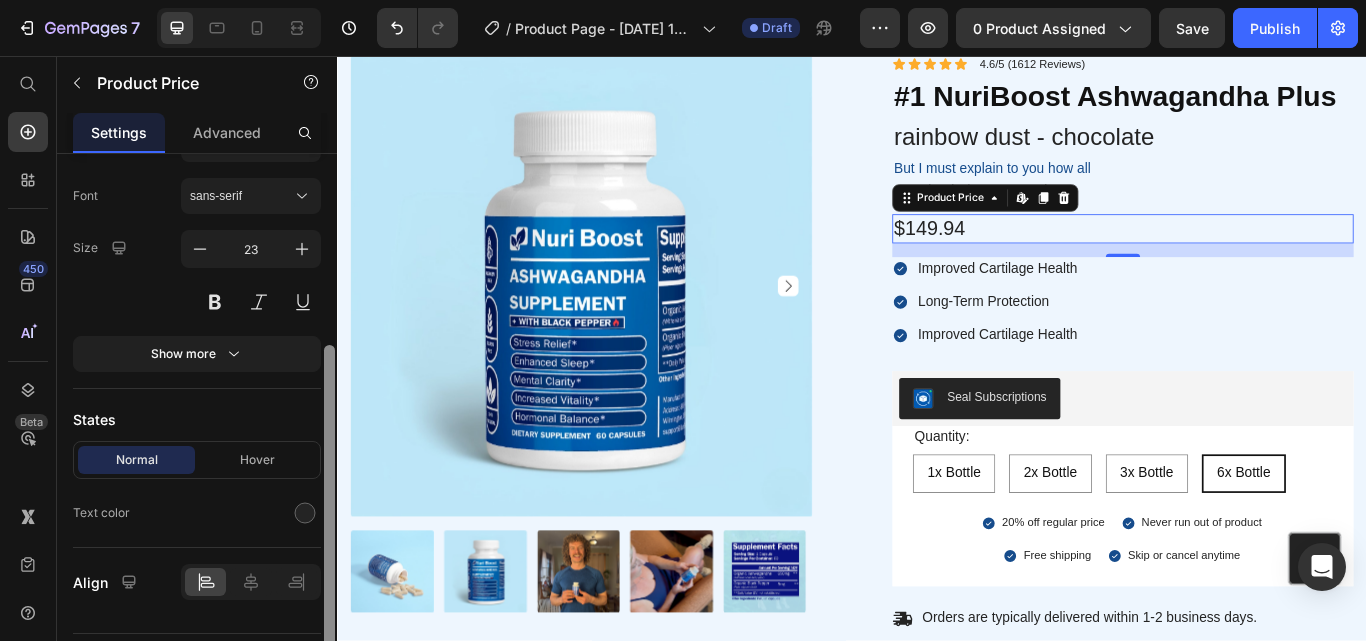 scroll, scrollTop: 324, scrollLeft: 0, axis: vertical 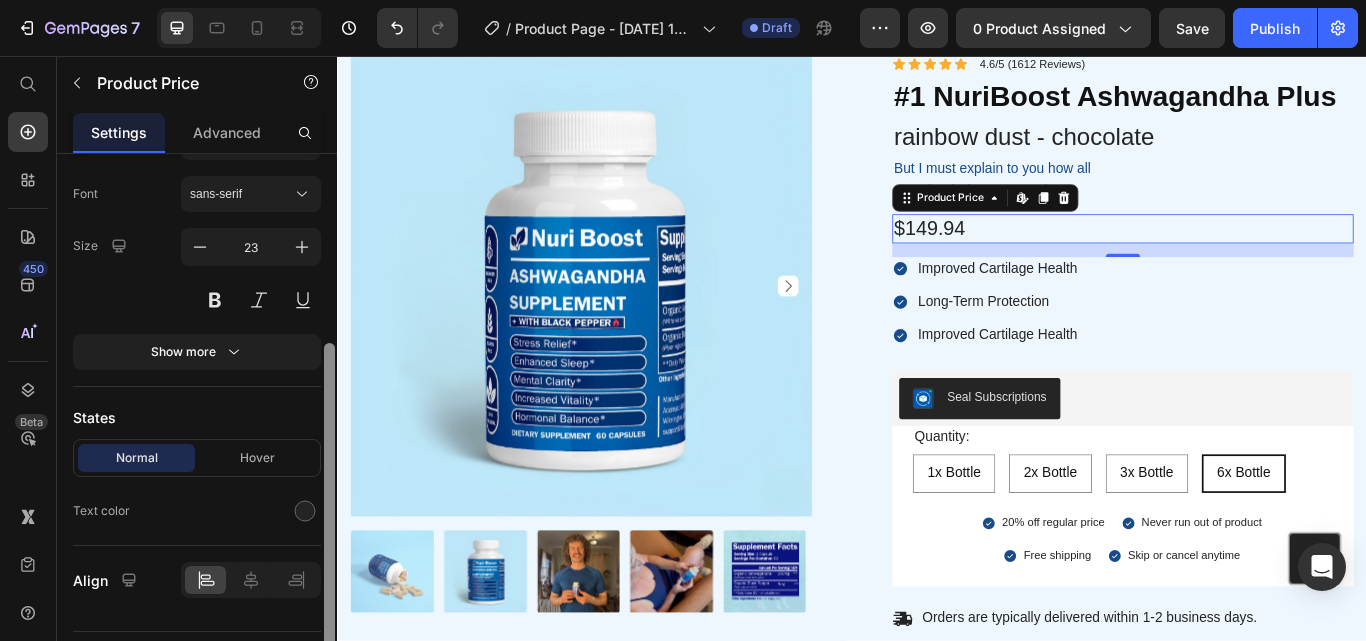 drag, startPoint x: 330, startPoint y: 430, endPoint x: 336, endPoint y: 545, distance: 115.15642 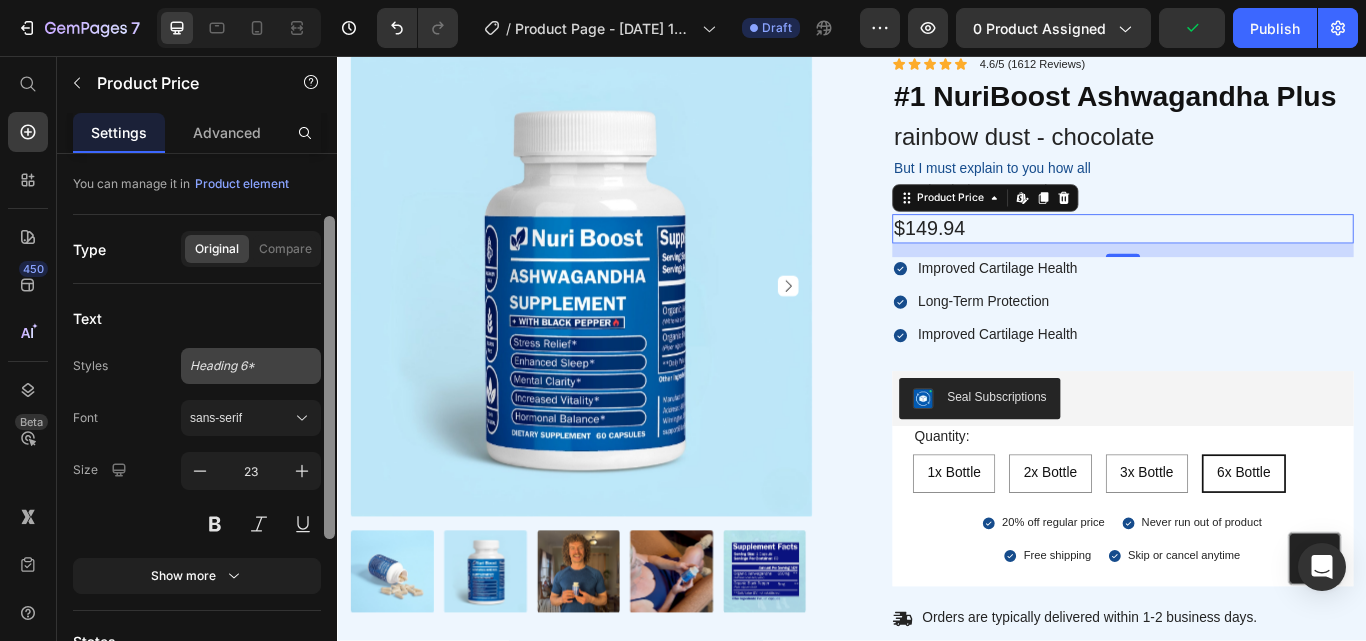 scroll, scrollTop: 102, scrollLeft: 0, axis: vertical 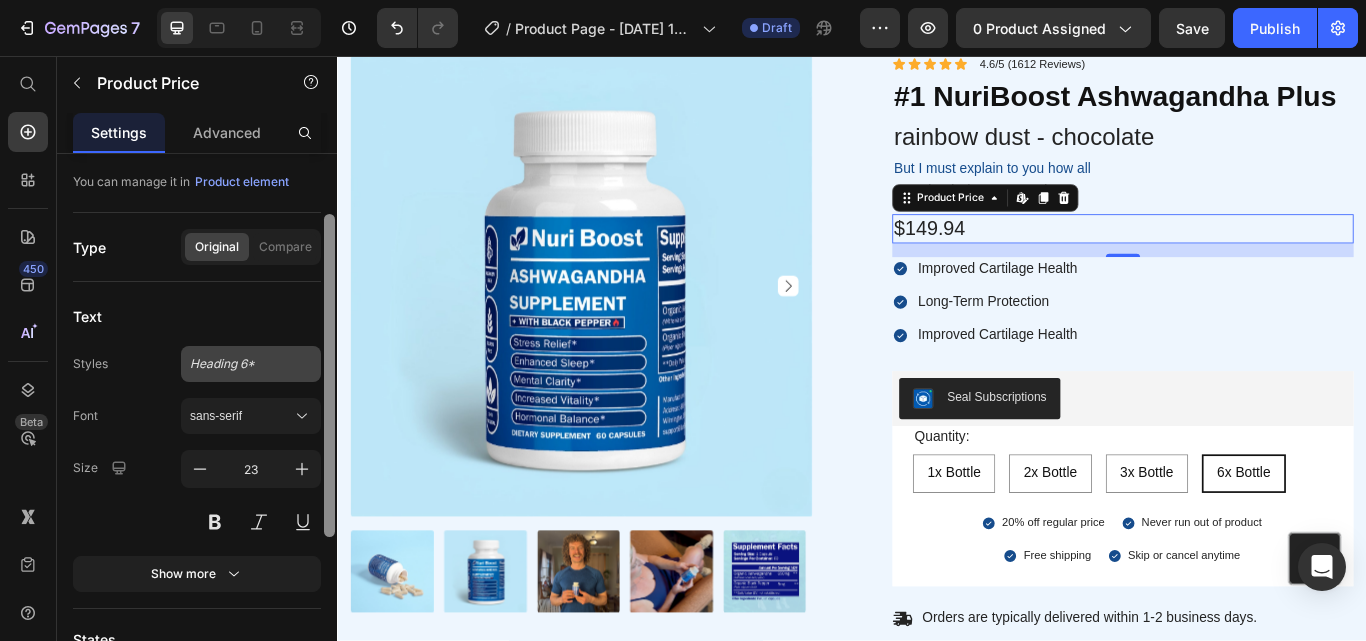 drag, startPoint x: 332, startPoint y: 512, endPoint x: 317, endPoint y: 380, distance: 132.84953 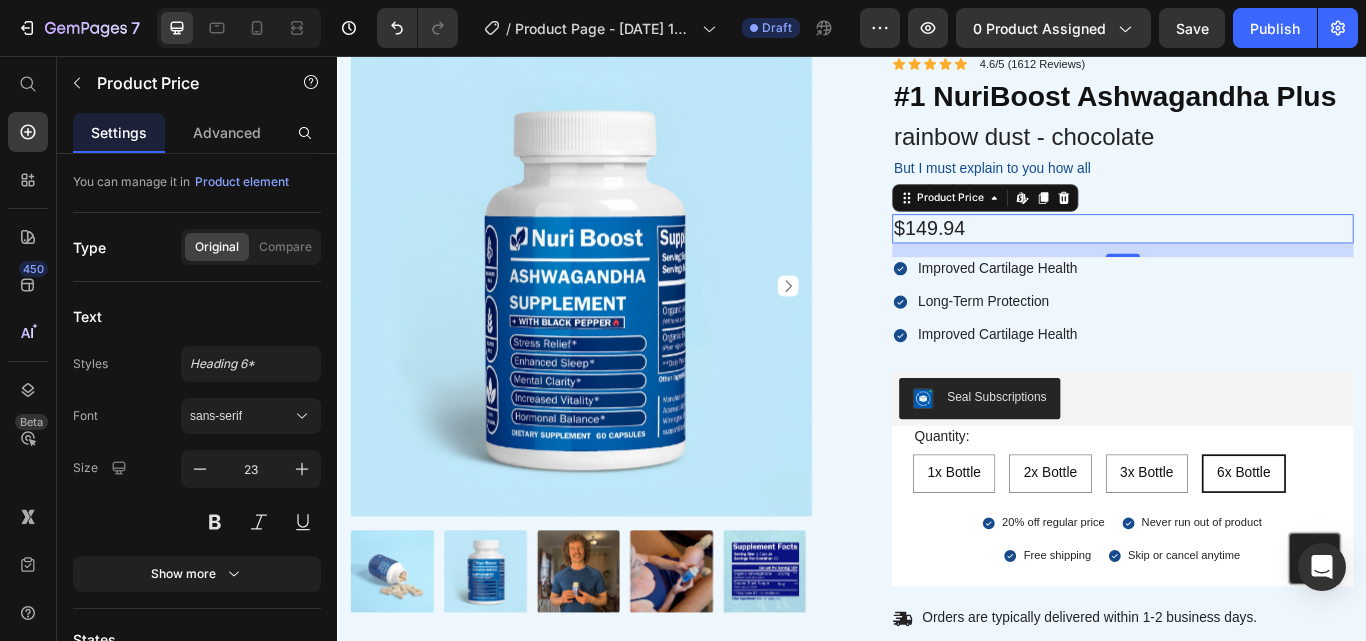 click on "$149.94" at bounding box center (1253, 258) 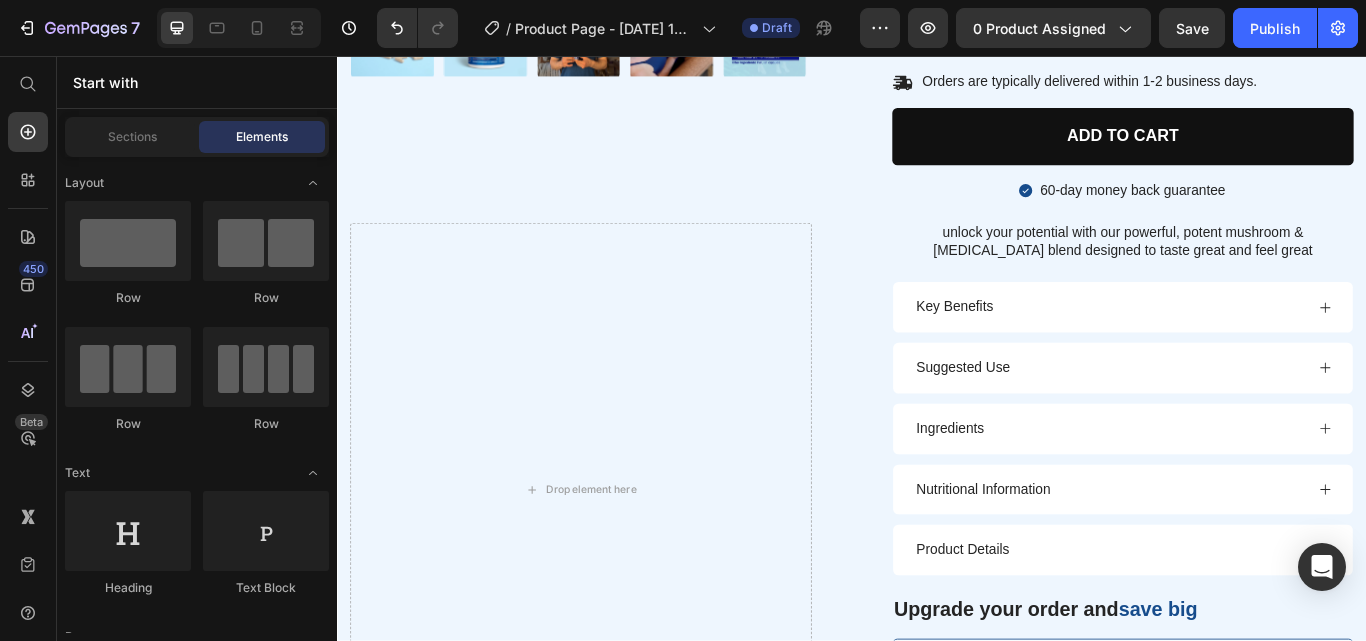scroll, scrollTop: 4331, scrollLeft: 0, axis: vertical 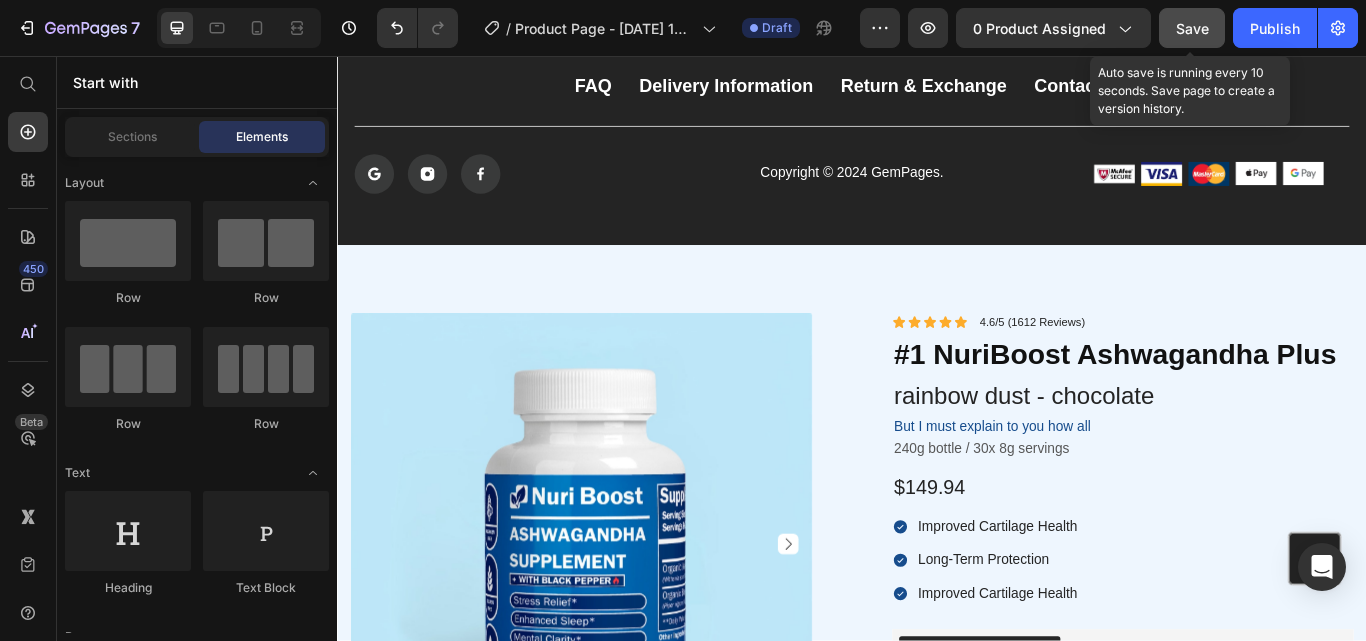 click on "Save" at bounding box center [1192, 28] 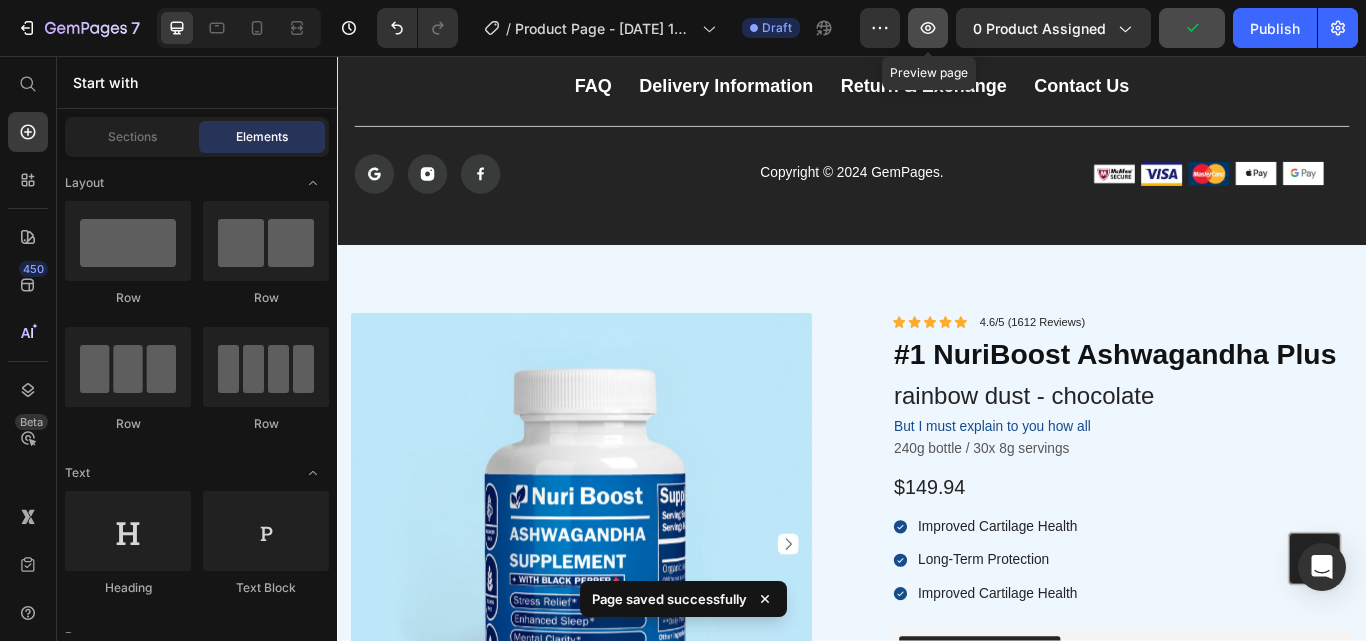 click 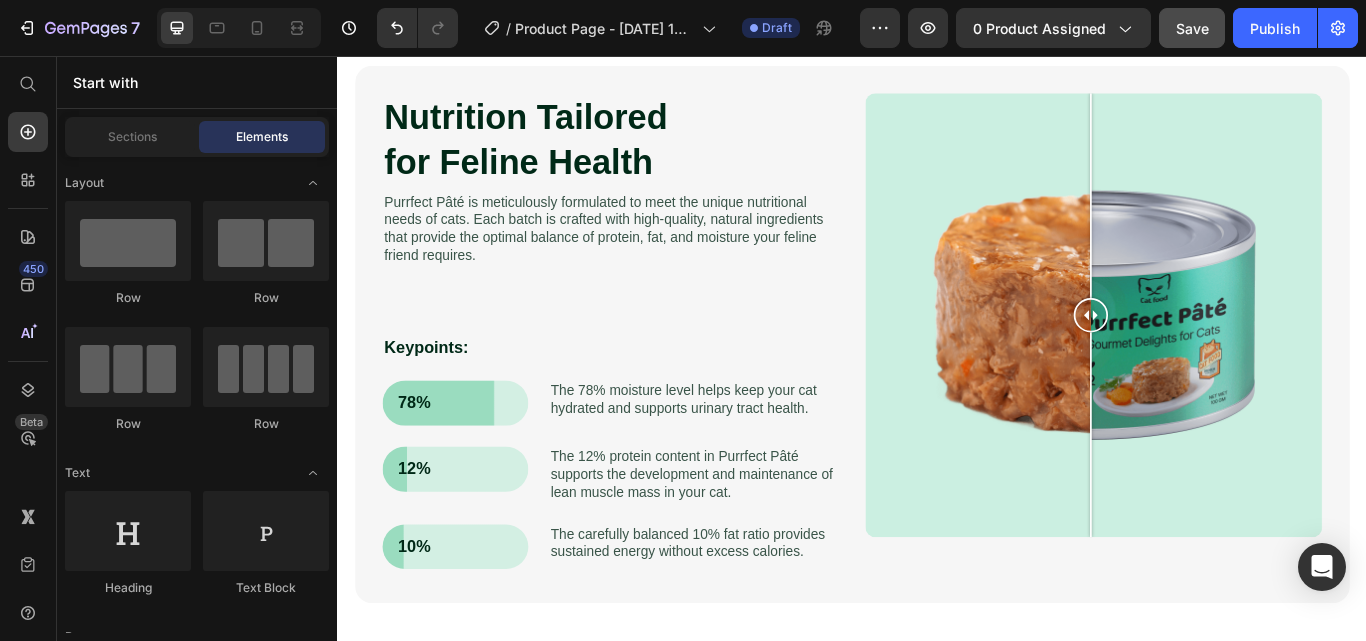 scroll, scrollTop: 1149, scrollLeft: 0, axis: vertical 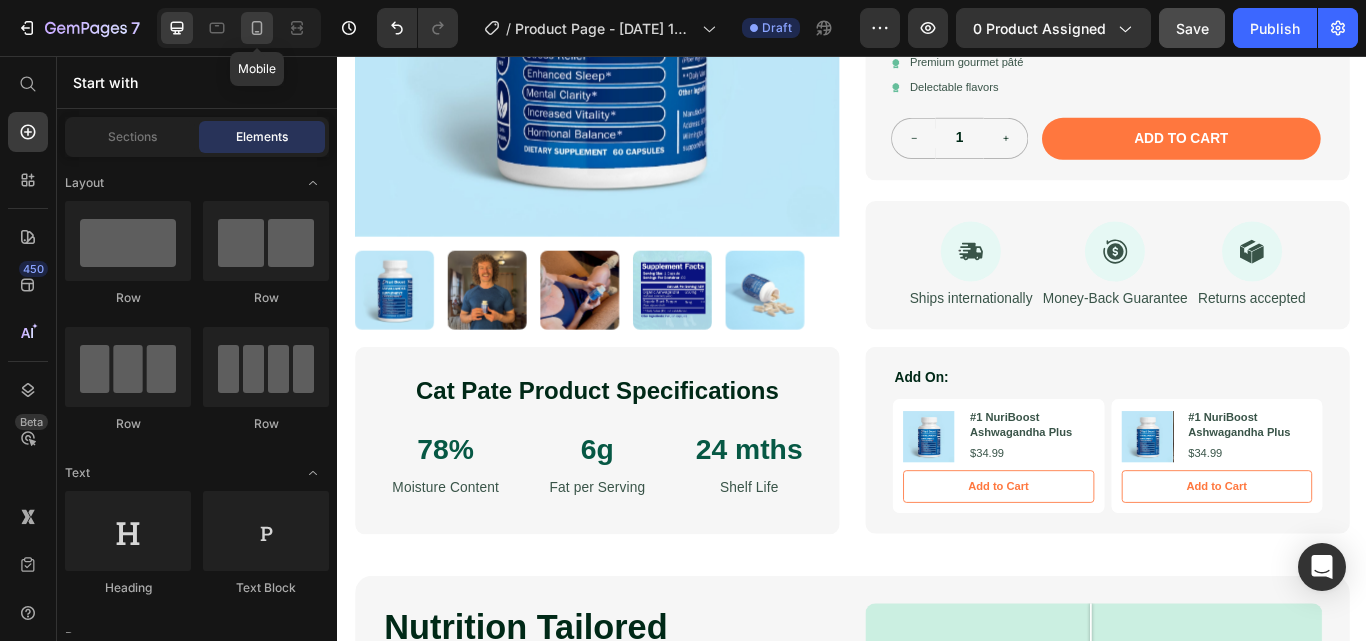 click 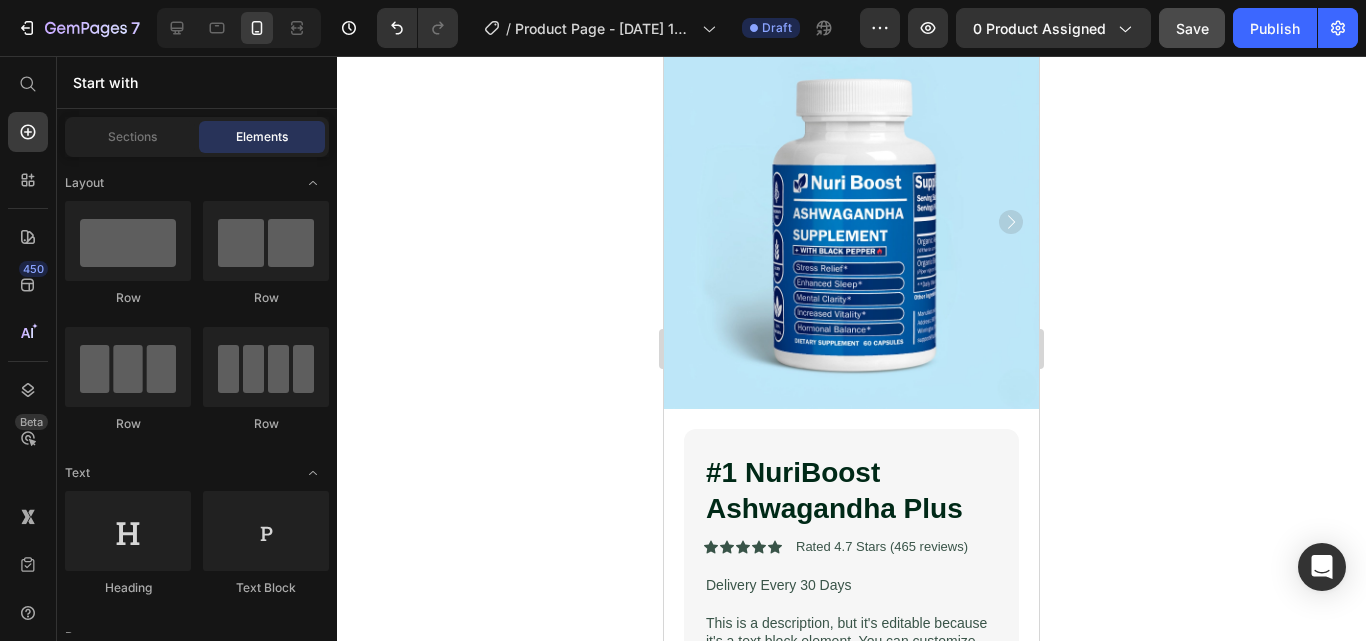 scroll, scrollTop: 0, scrollLeft: 0, axis: both 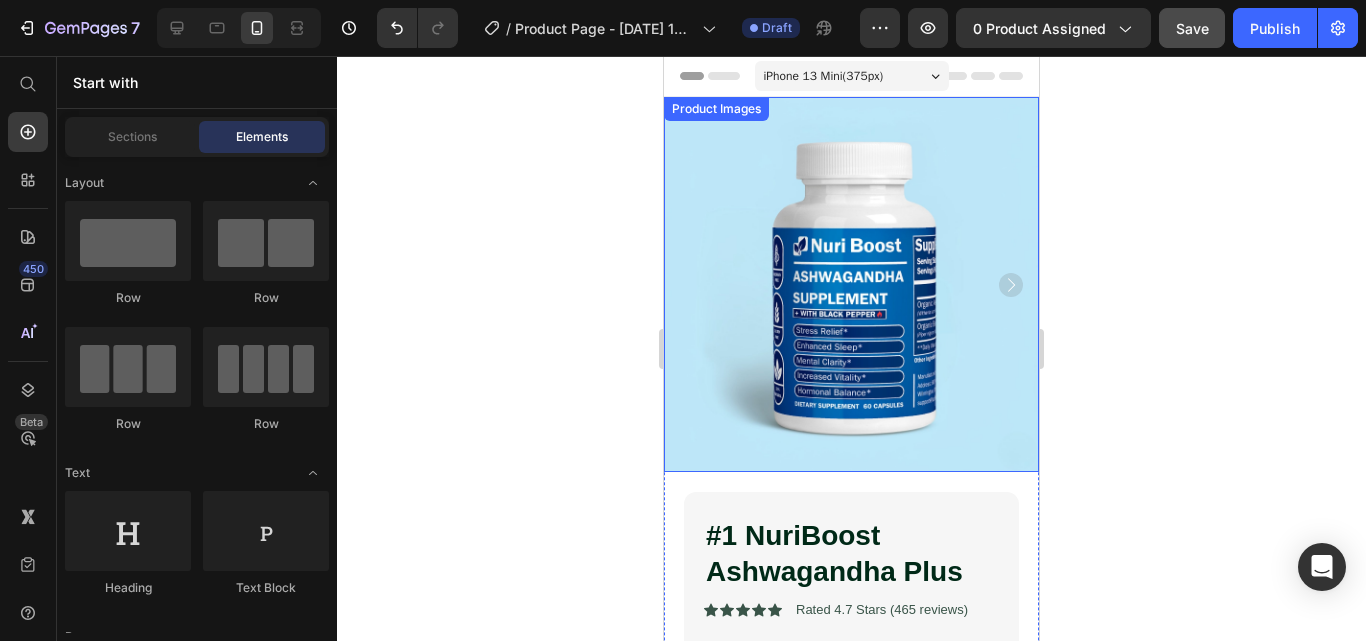 click 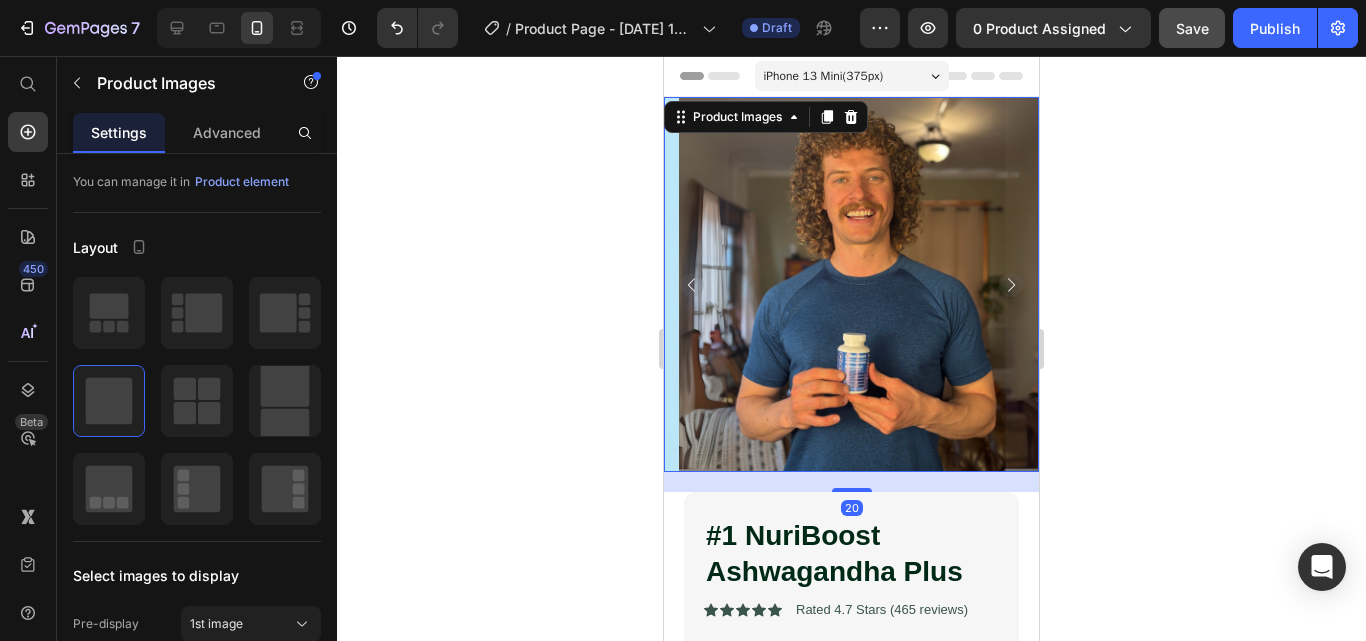 scroll, scrollTop: 0, scrollLeft: 0, axis: both 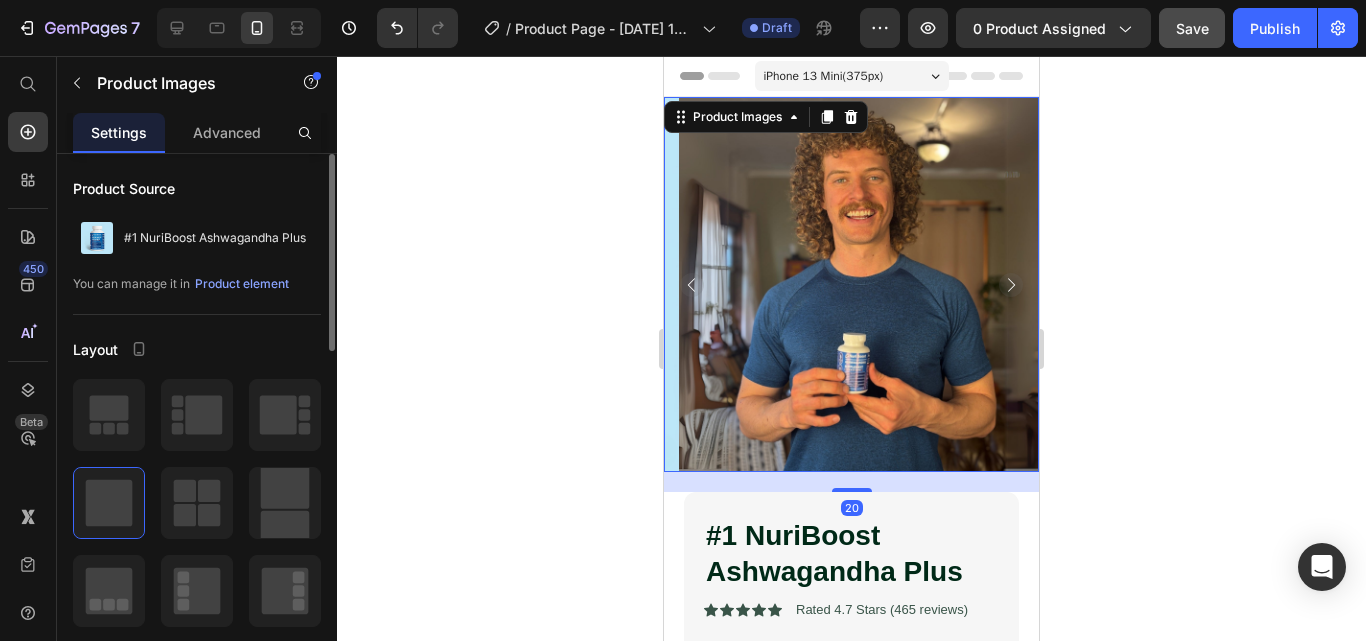 click 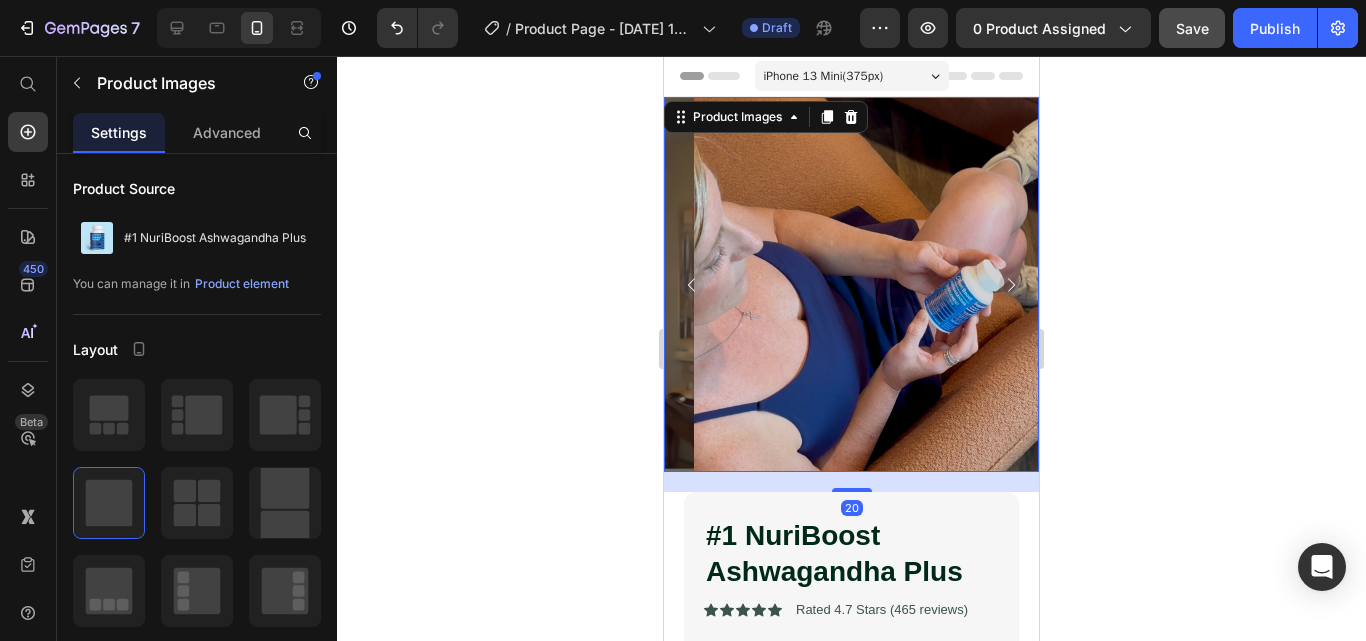 click 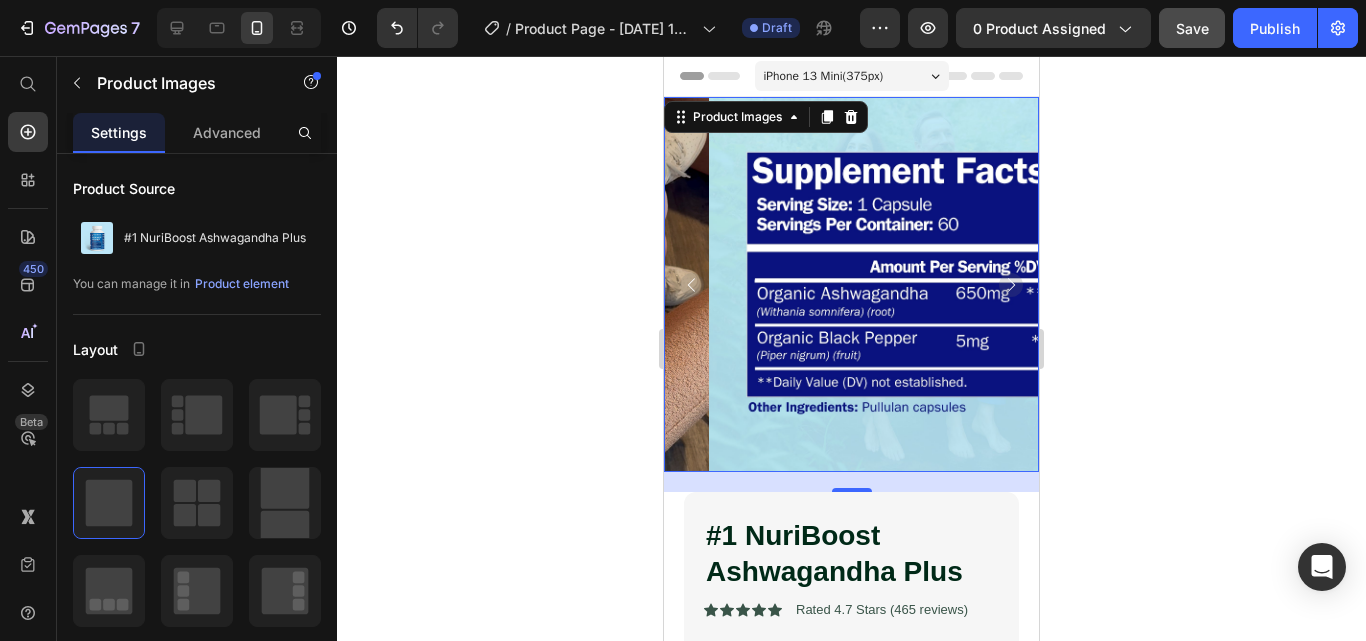 click 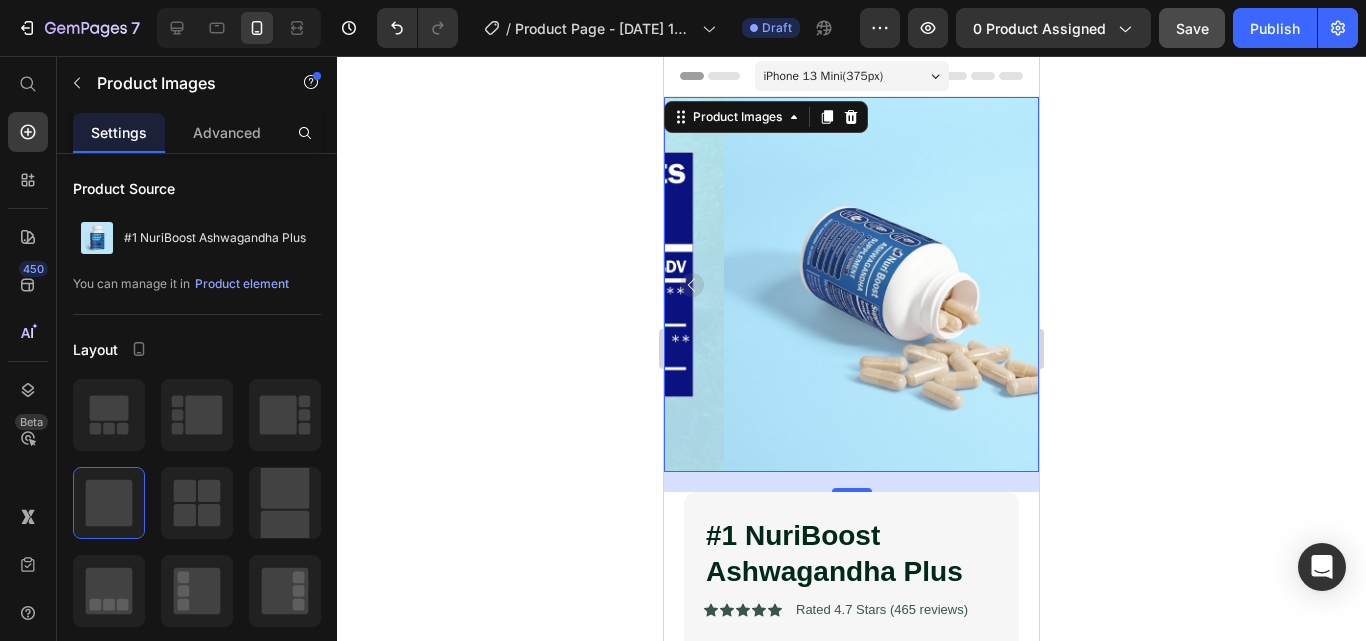 click at bounding box center (911, 284) 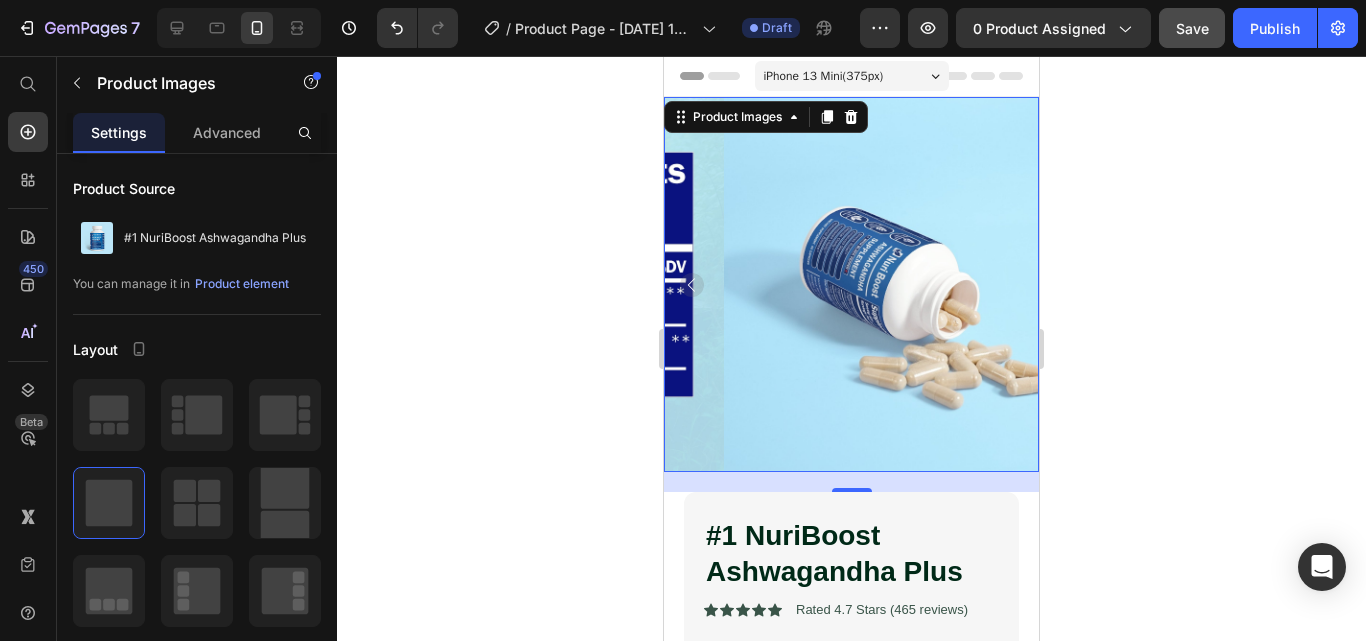 click 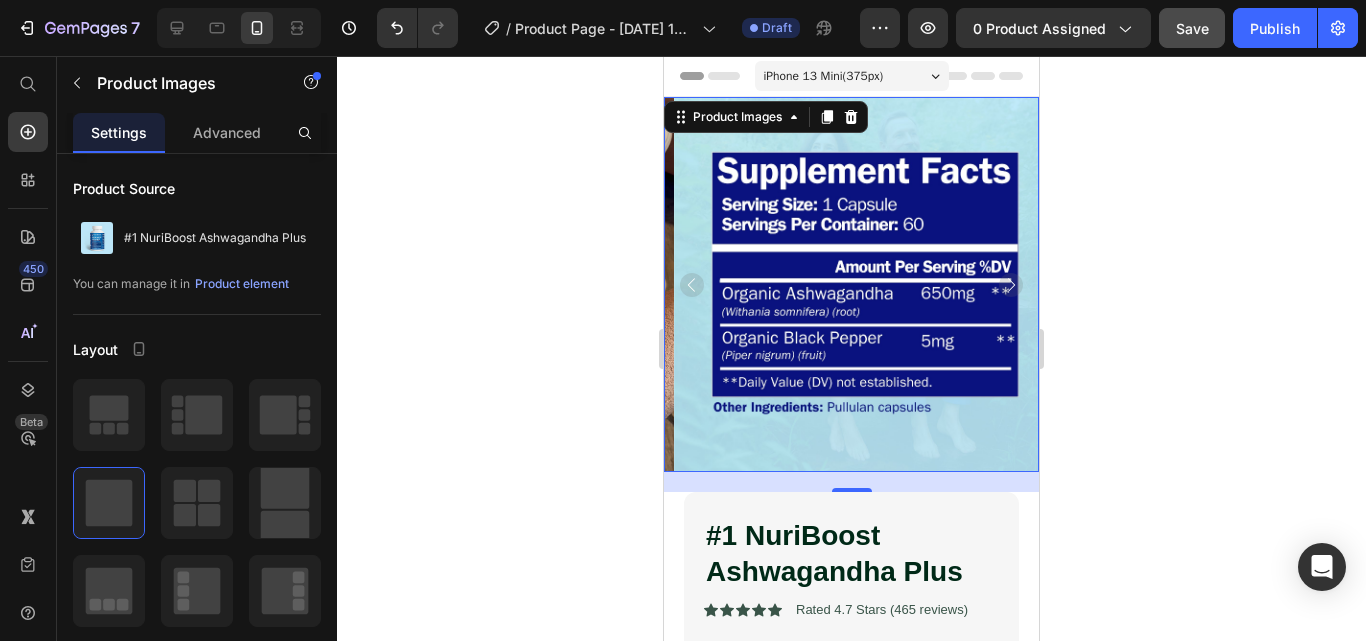 click 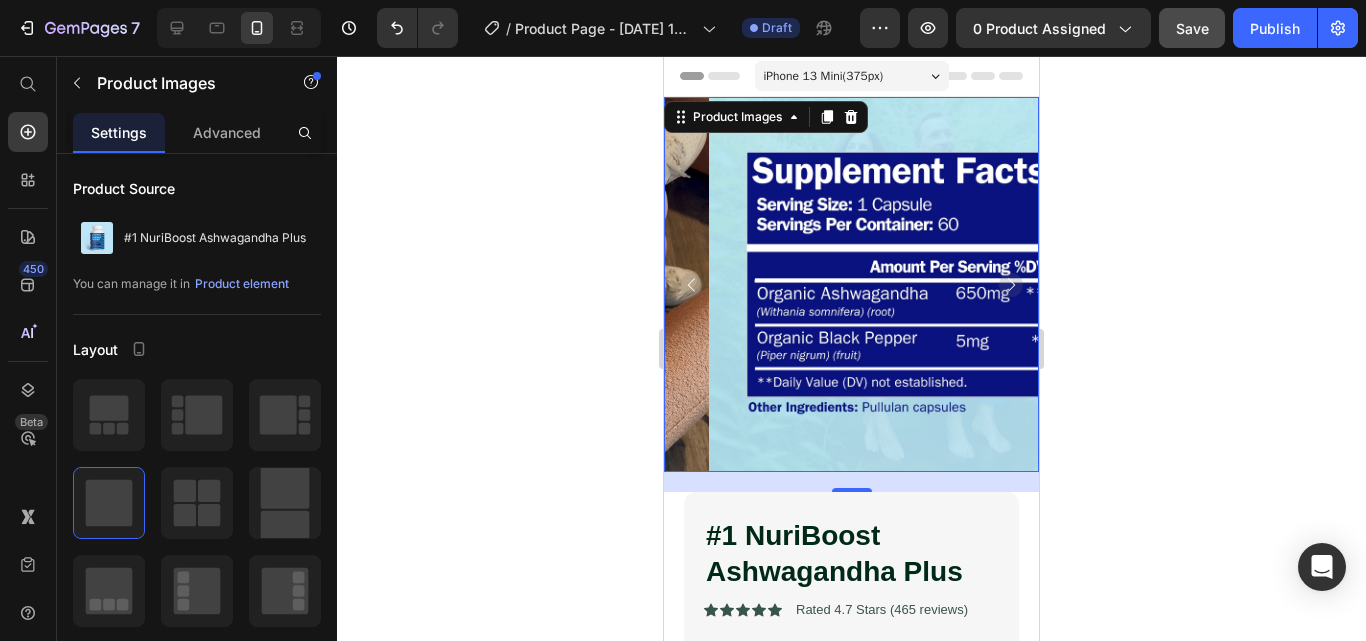 click 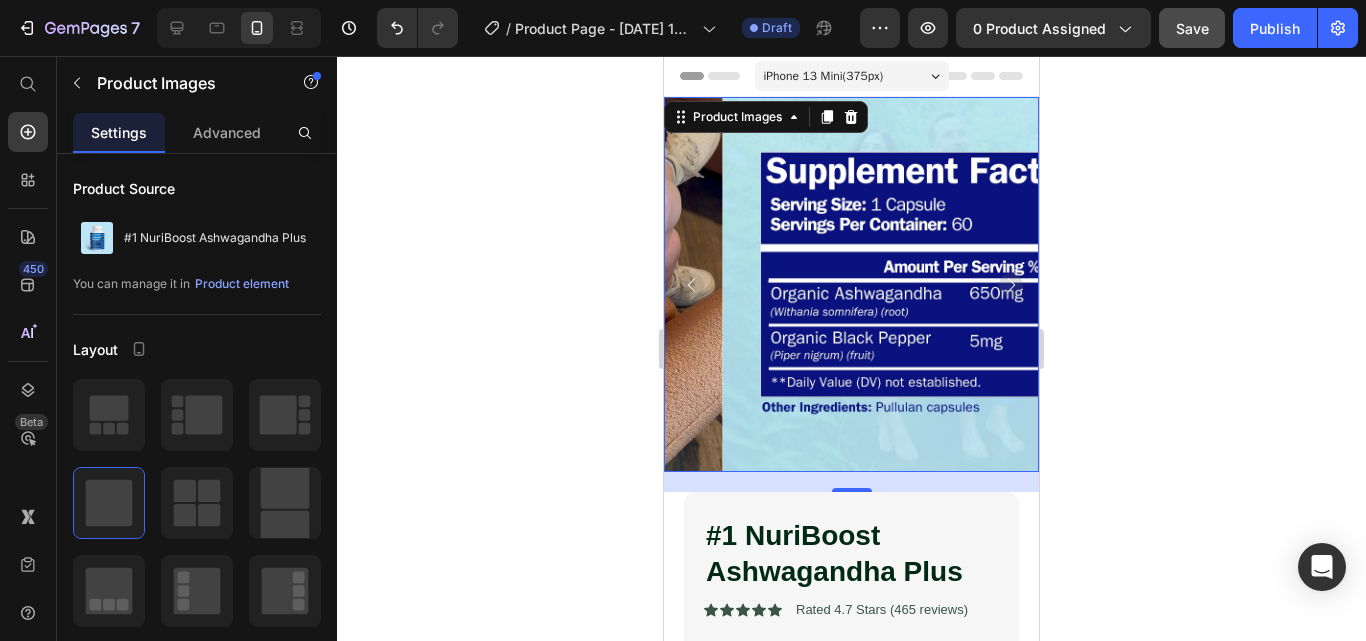 click 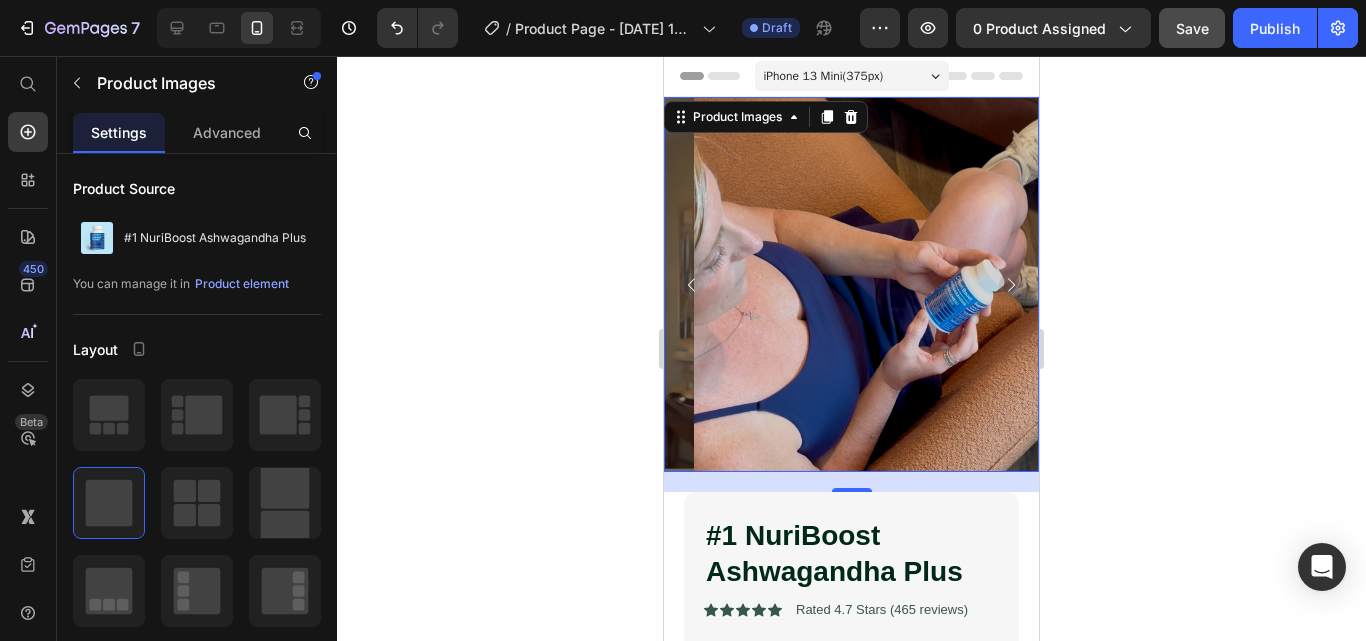 click 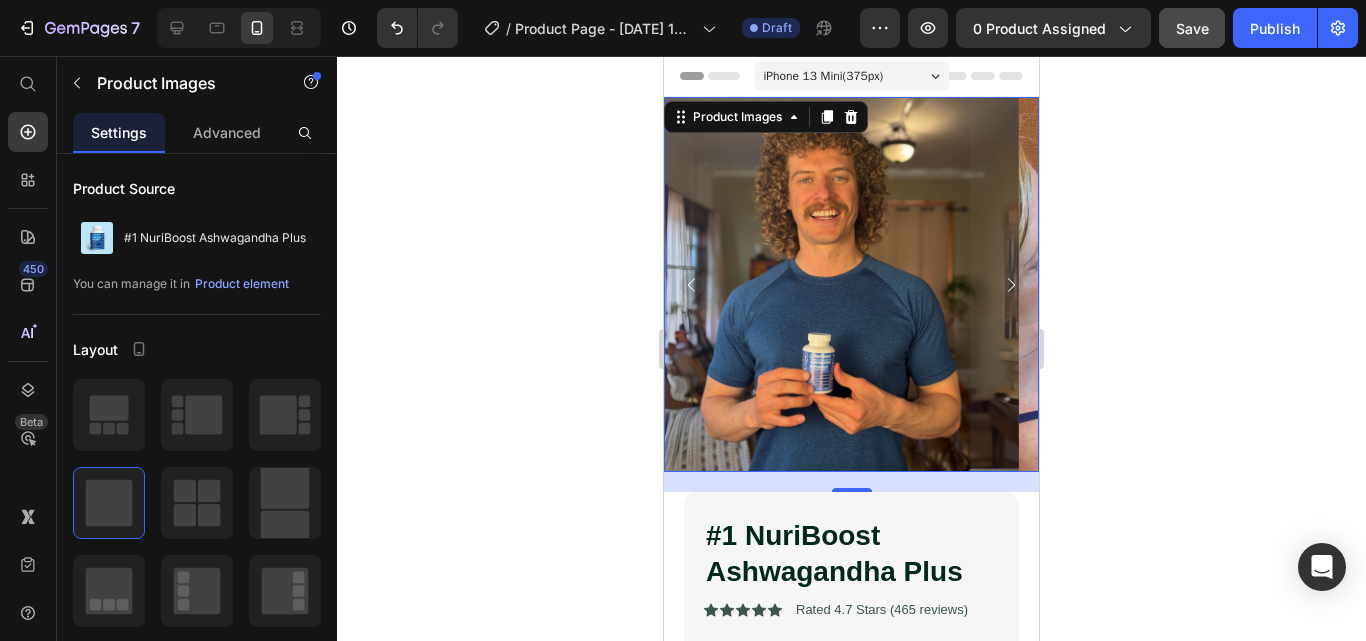 click 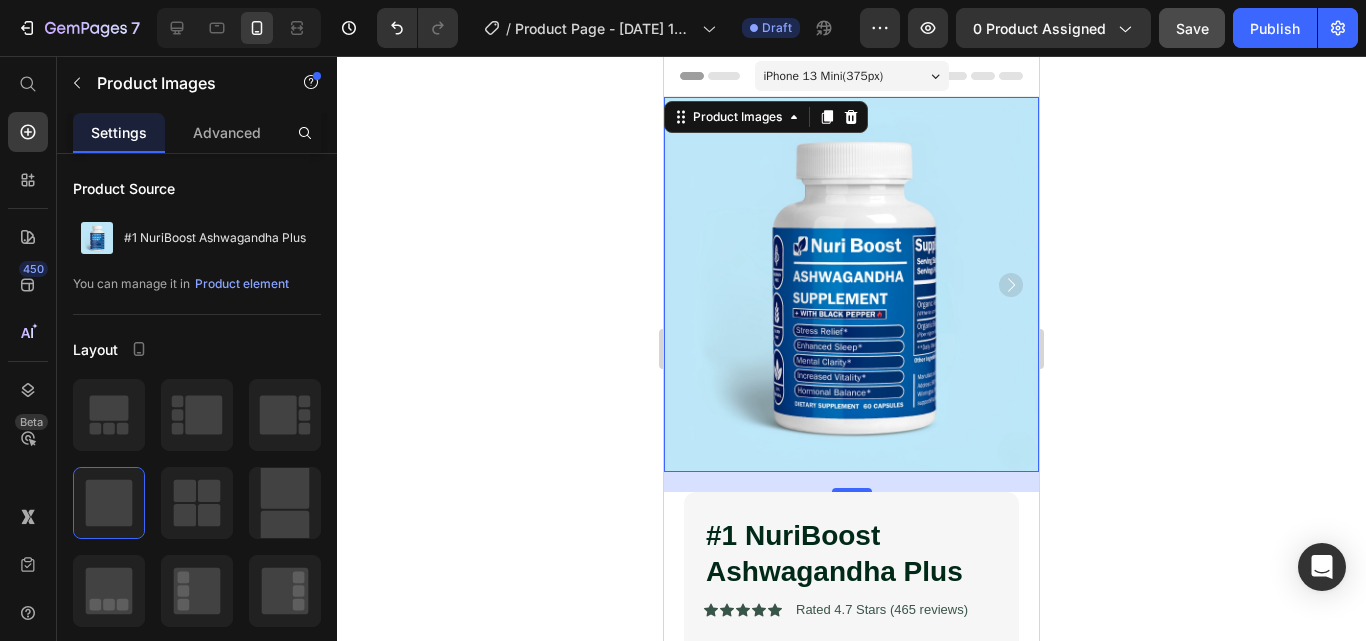 click 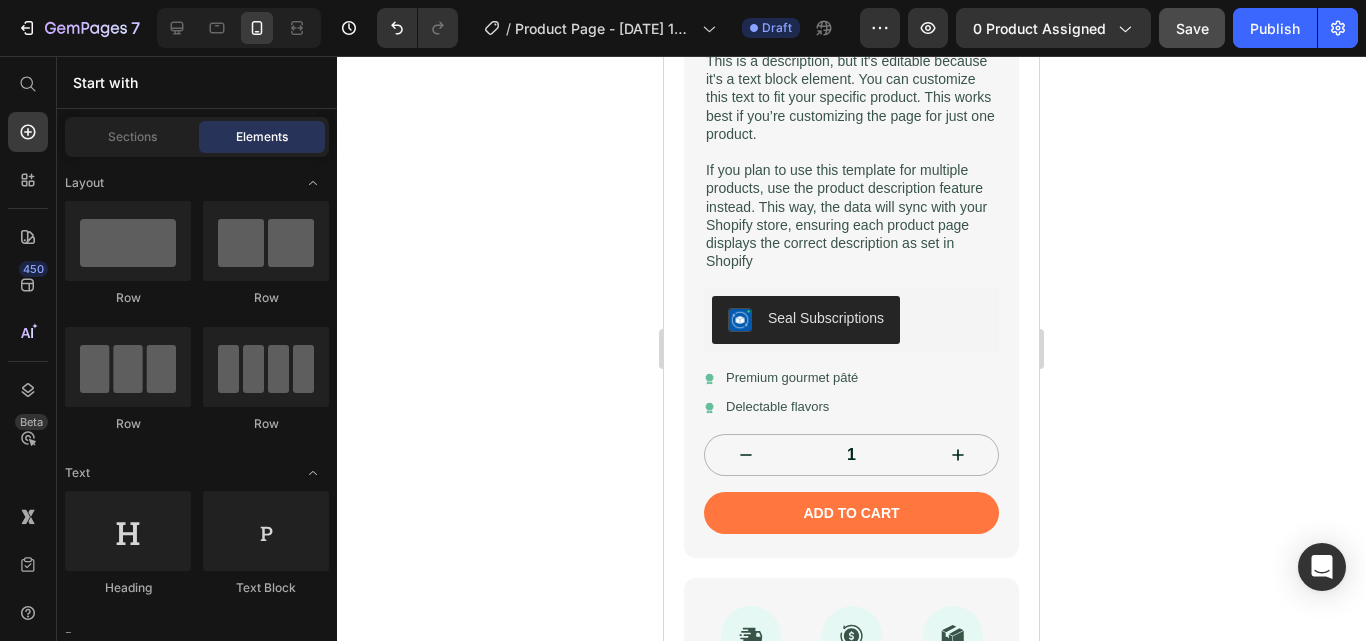 scroll, scrollTop: 727, scrollLeft: 0, axis: vertical 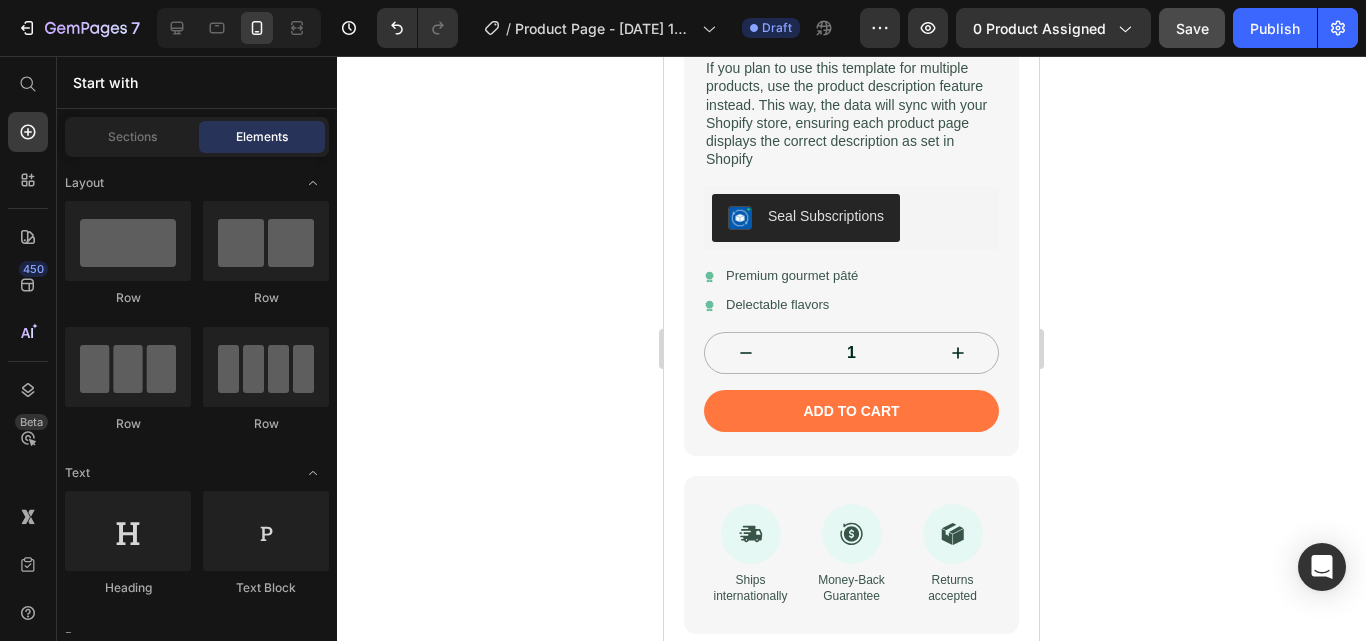 drag, startPoint x: 1028, startPoint y: 125, endPoint x: 1705, endPoint y: 206, distance: 681.8284 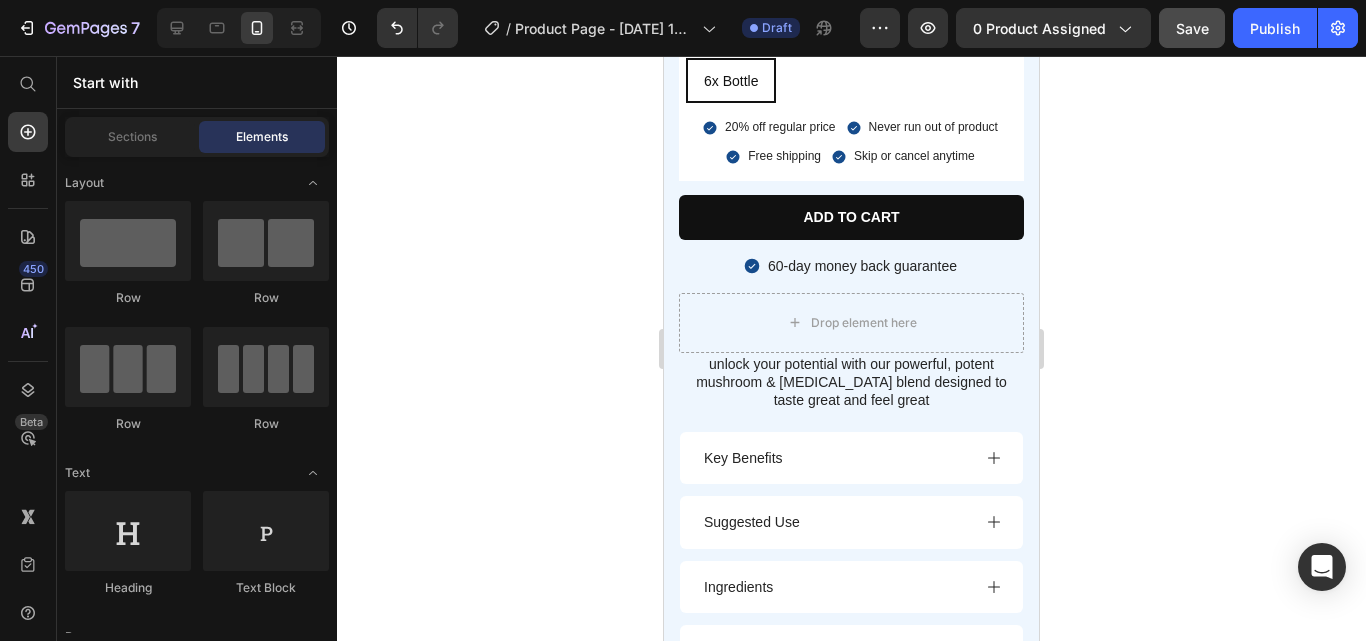scroll, scrollTop: 5637, scrollLeft: 0, axis: vertical 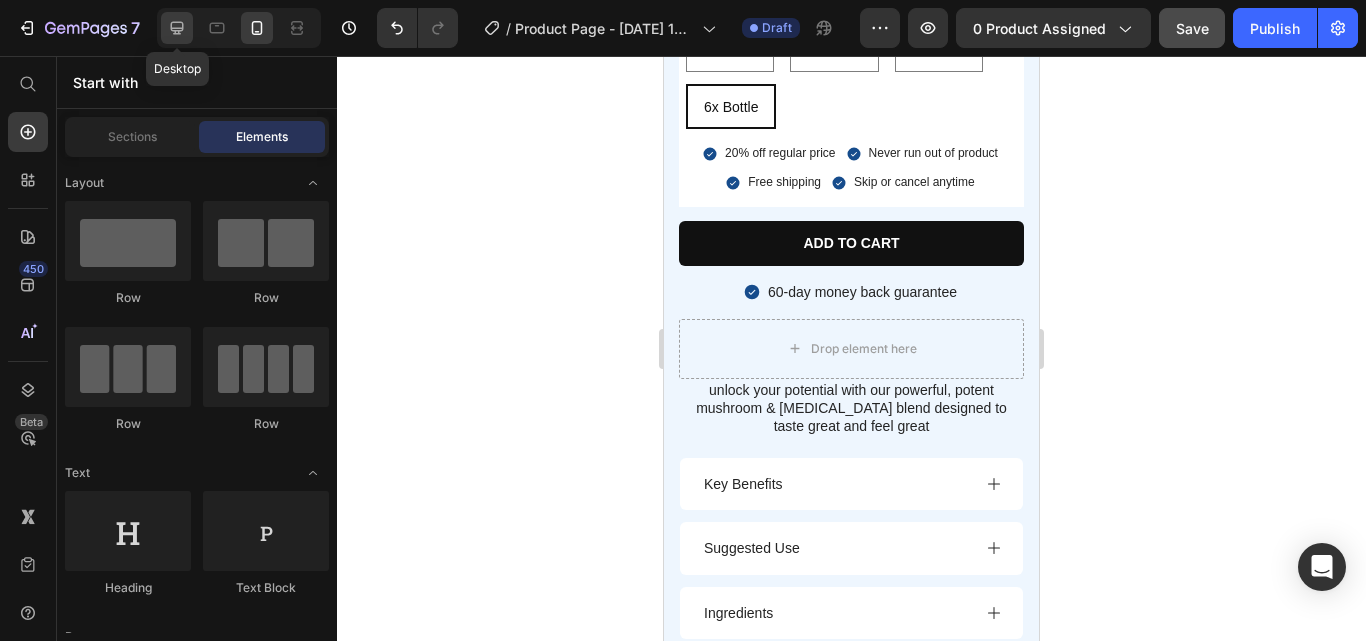 drag, startPoint x: 182, startPoint y: 28, endPoint x: 1198, endPoint y: 230, distance: 1035.8861 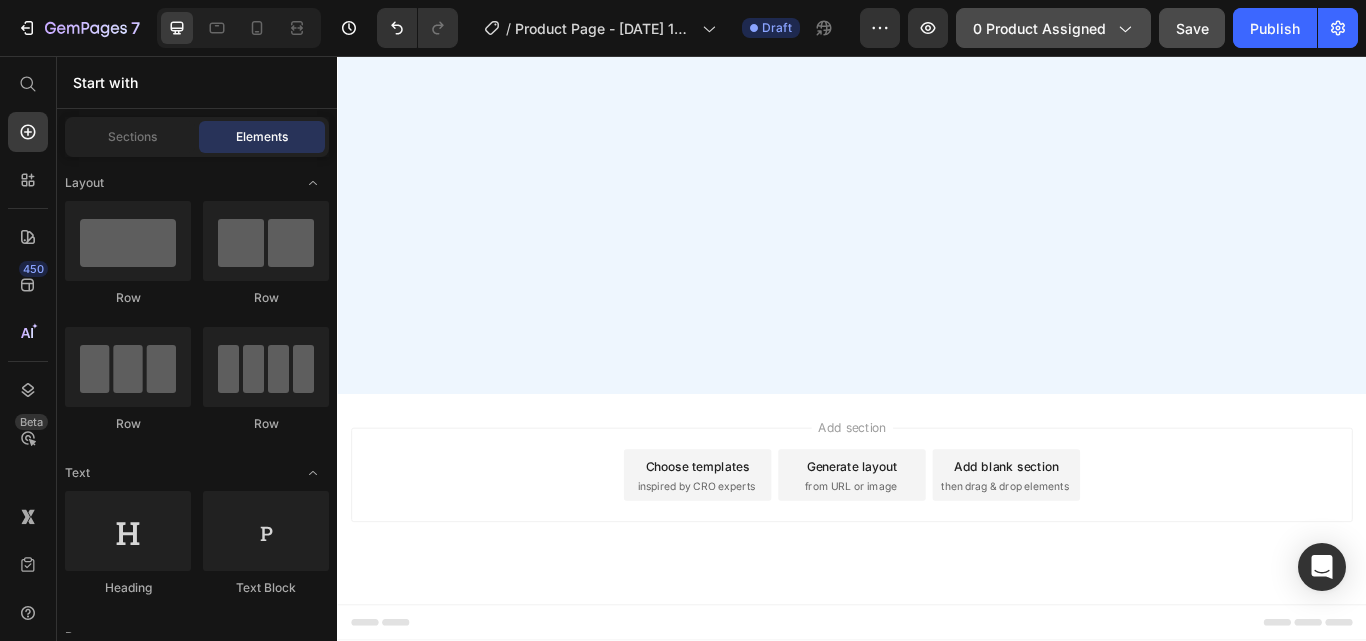 scroll, scrollTop: 0, scrollLeft: 0, axis: both 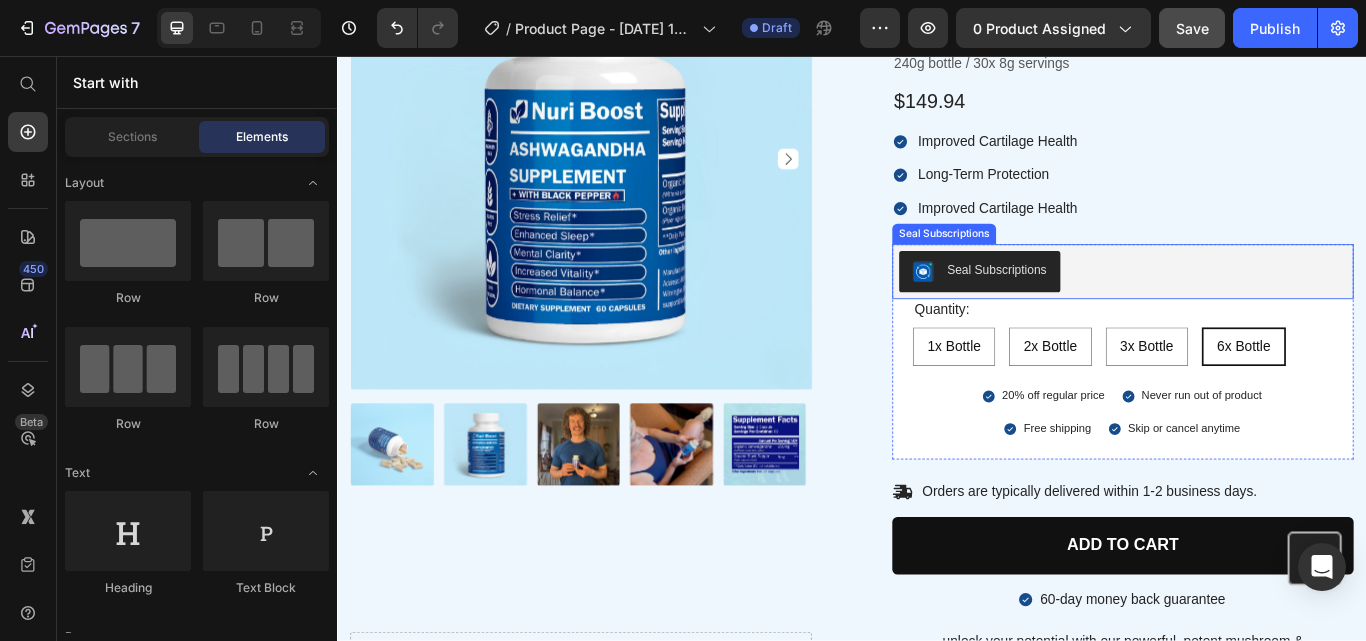 click on "Seal Subscriptions" at bounding box center [1253, 308] 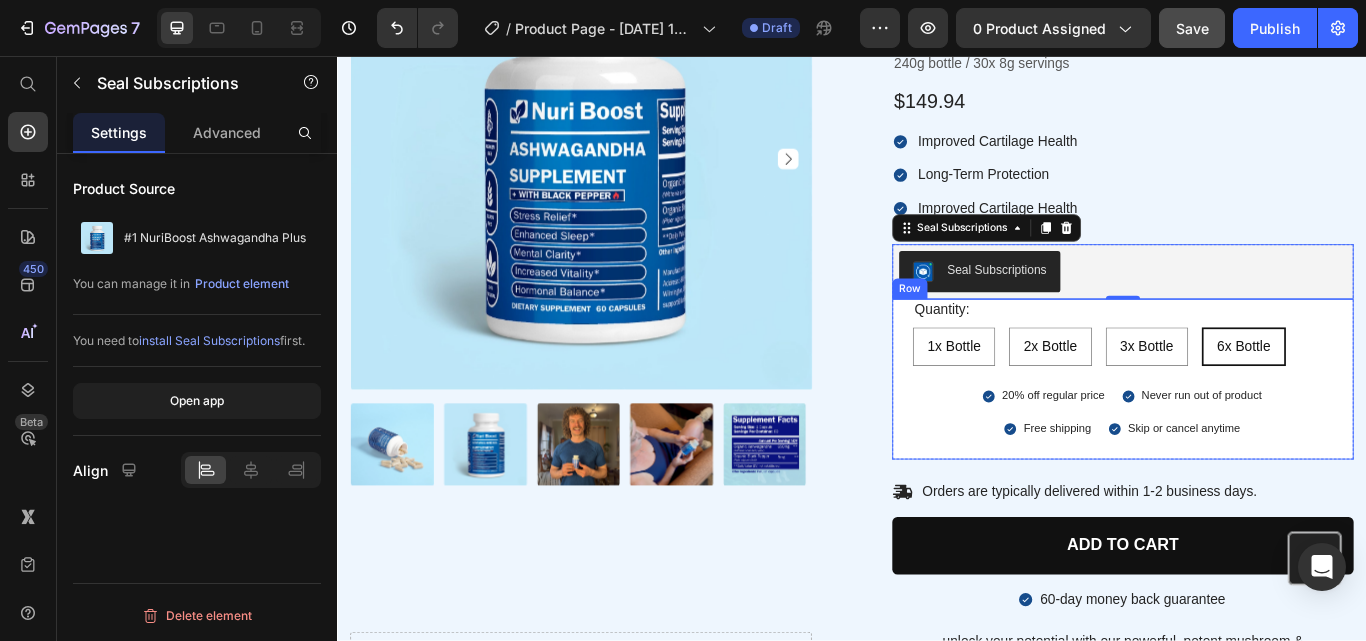 click on "Quantity: Text Block 1x Bottle 1x Bottle 1x Bottle 2x Bottle 2x Bottle 2x Bottle 3x Bottle 3x Bottle 3x Bottle 6x Bottle 6x Bottle 6x Bottle Product Variants & Swatches 20% off regular price Item List Never run out of product Item List Row Free shipping Item List Skip or cancel anytime Item List Row Row" at bounding box center (1253, 434) 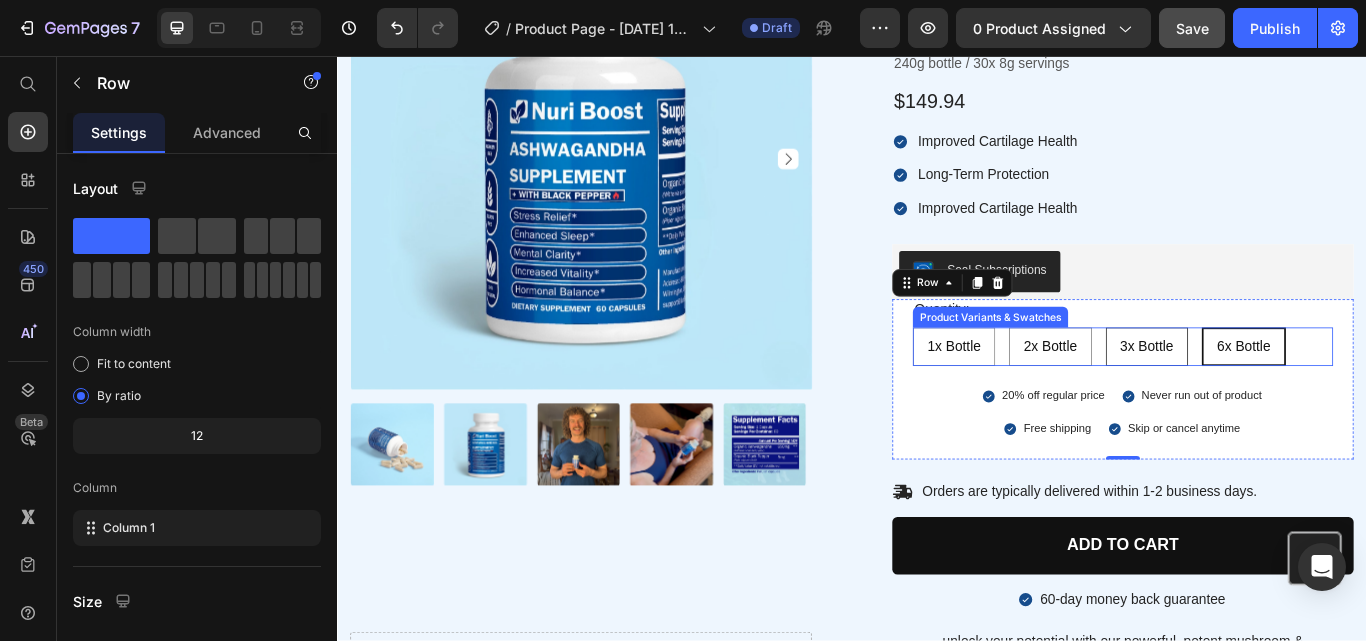 click on "3x Bottle" at bounding box center (1281, 395) 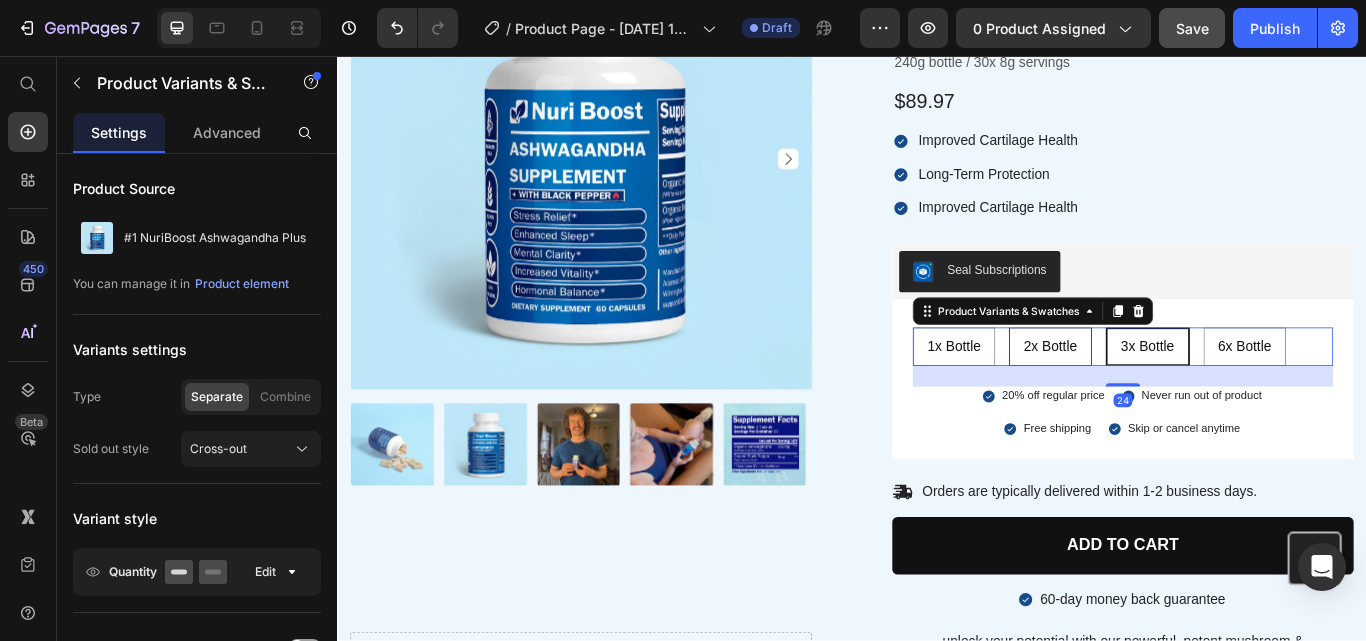 click on "2x Bottle" at bounding box center (1168, 395) 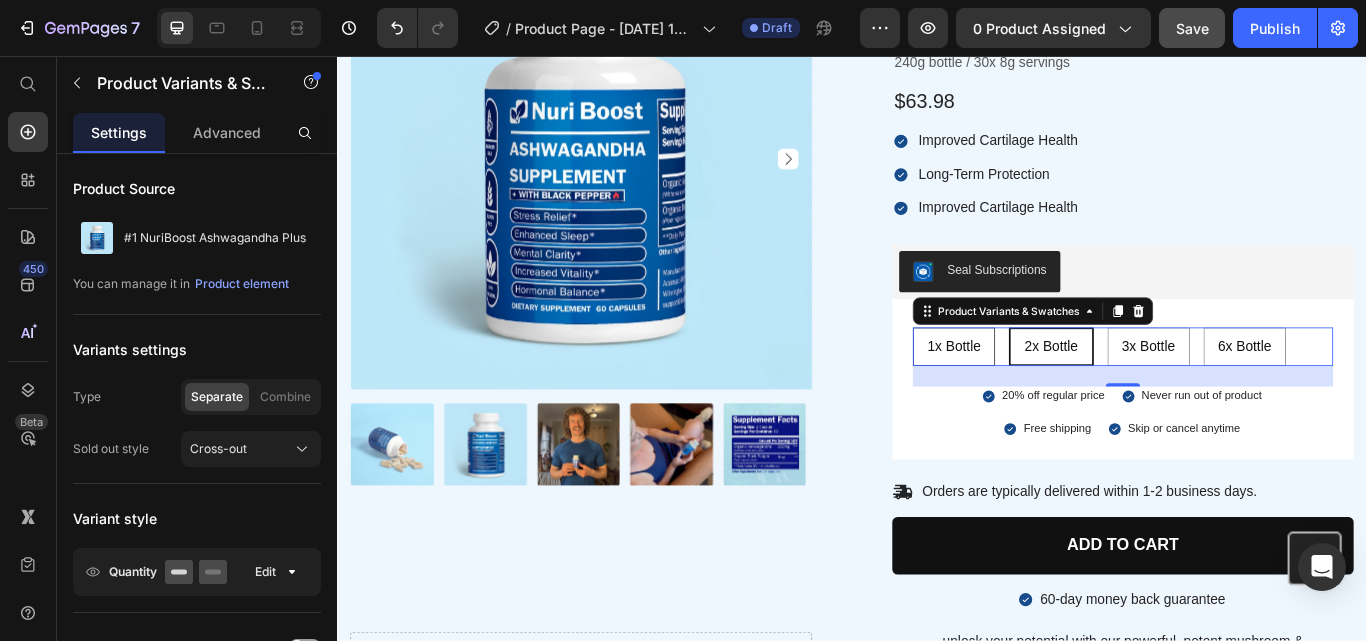 click on "1x Bottle" at bounding box center (1056, 395) 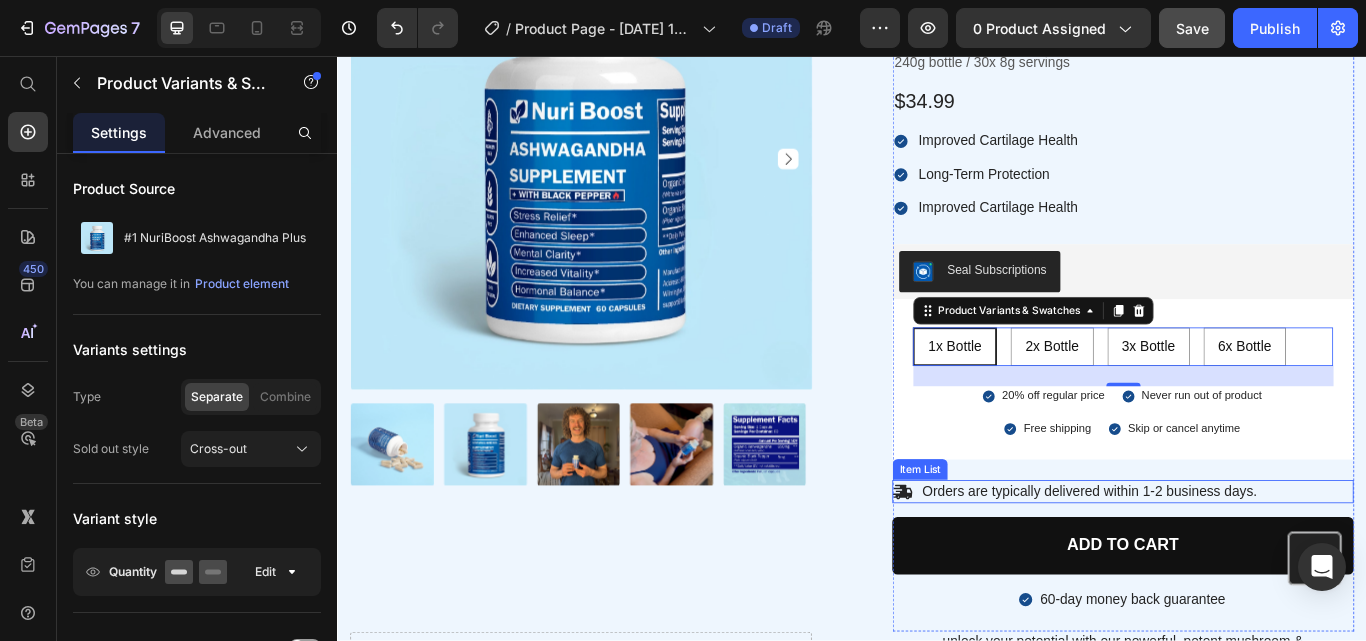 click on "Orders are typically delivered within 1-2 business days." at bounding box center [1253, 564] 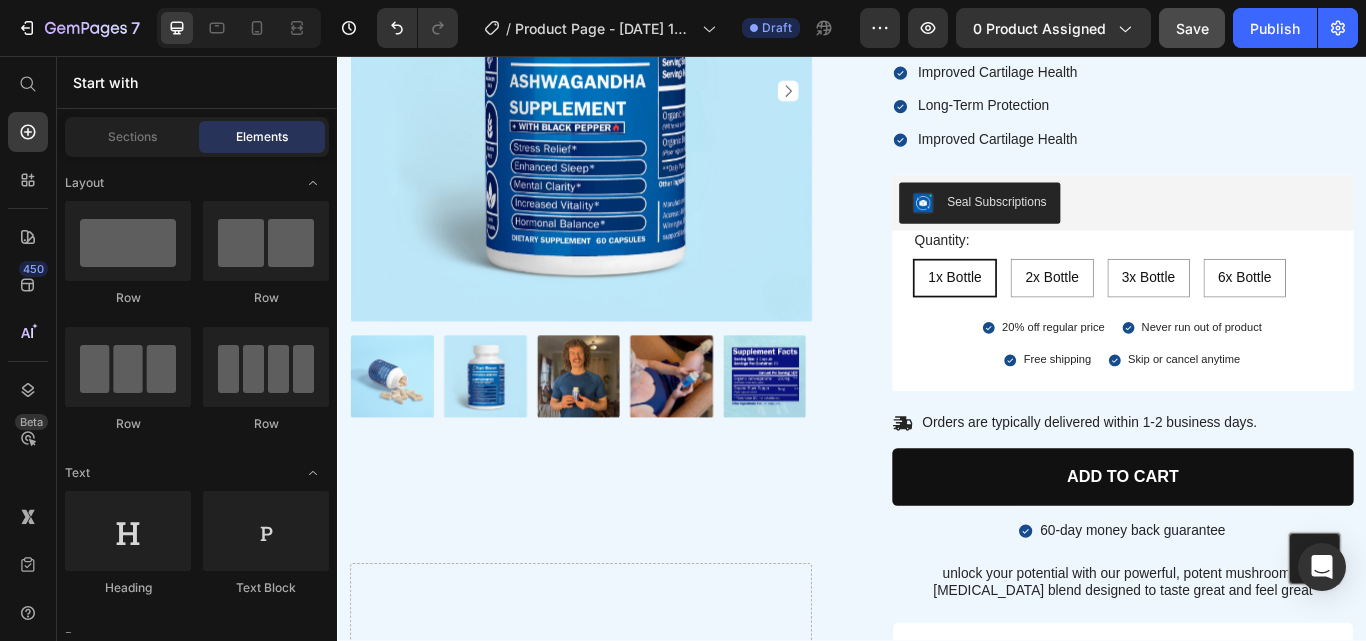 scroll, scrollTop: 3934, scrollLeft: 0, axis: vertical 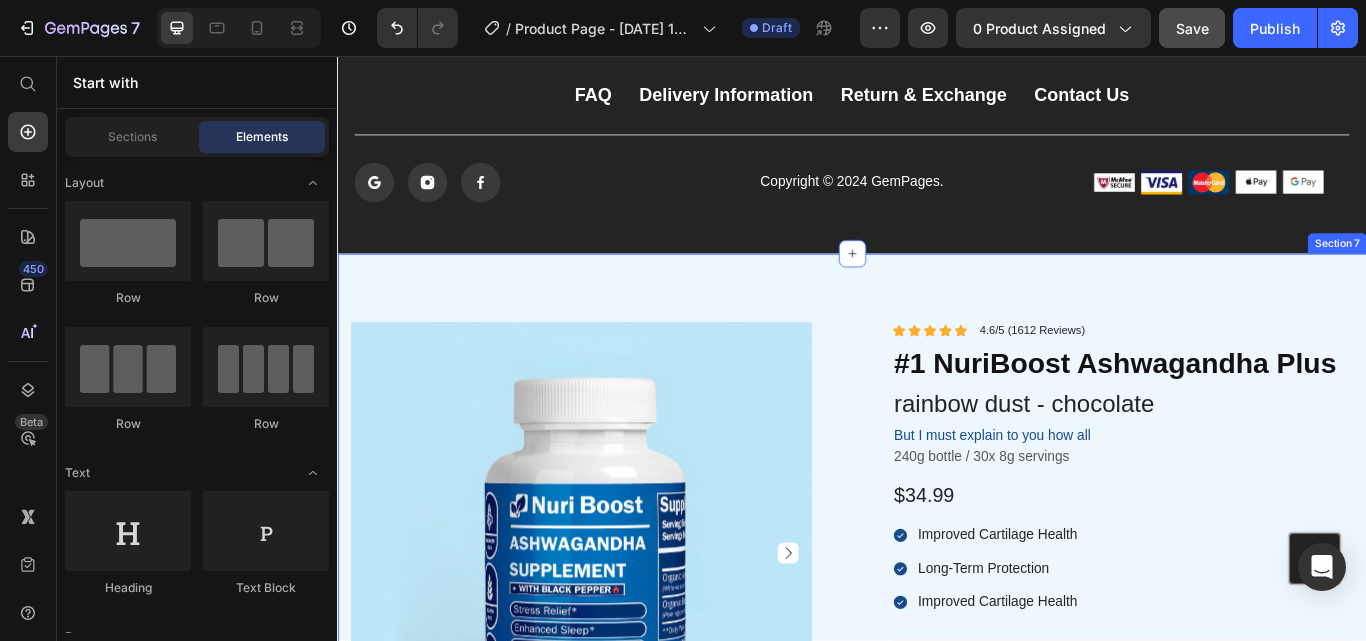 click on "Product Images Icon Icon Icon Icon Icon Icon List 4.6/5 (1612 Reviews) Text Block Row #1 NuriBoost Ashwagandha Plus Product Title rainbow dust - chocolate Text Block But I must explain to you how all Text Block 240g bottle / 30x 8g servings Text Block $34.99 Product Price Improved Cartilage Health Long-Term Protection Improved Cartilage Health Item List Row Seal Subscriptions Seal Subscriptions Quantity: Text Block 1x Bottle 1x Bottle 1x Bottle 2x Bottle 2x Bottle 2x Bottle 3x Bottle 3x Bottle 3x Bottle 6x Bottle 6x Bottle 6x Bottle Product Variants & Swatches 20% off regular price Item List Never run out of product Item List Row Free shipping Item List Skip or cancel anytime Item List Row Row Row
Orders are typically delivered within 1-2 business days. Item List ADD to cart Add to Cart 60-day money back guarantee Item List Row Product
Drop element here Text Block
Key Benefits
Row" at bounding box center (937, 1081) 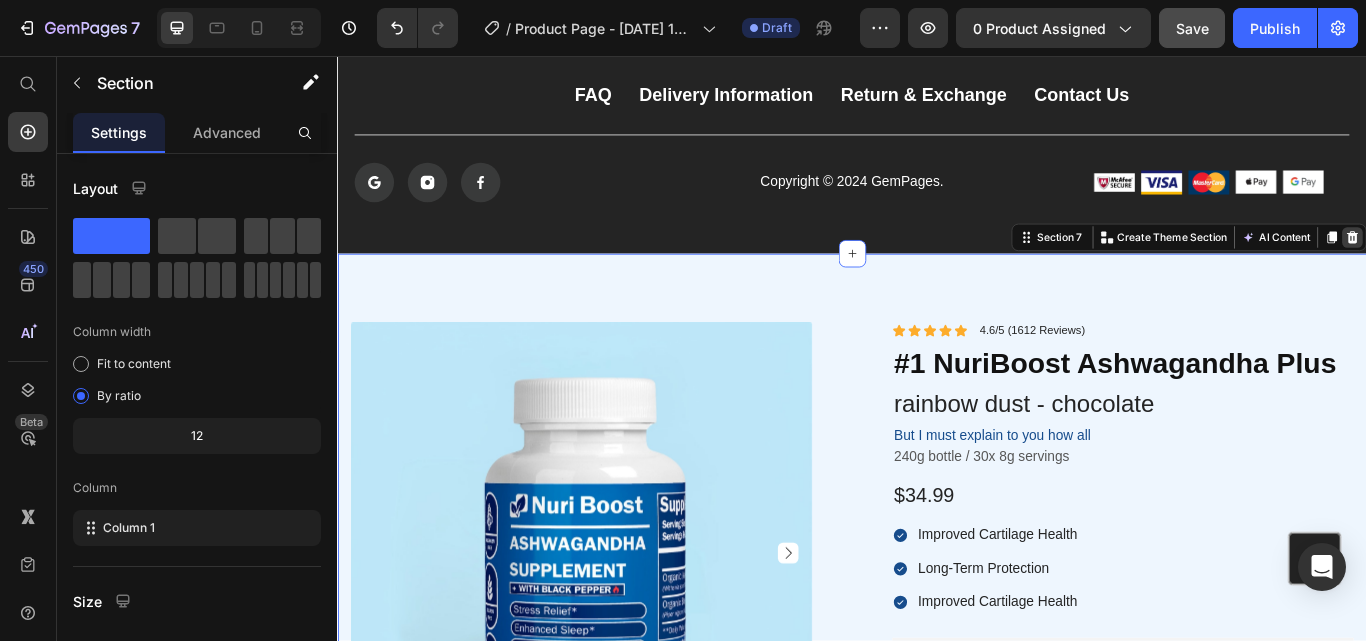 click 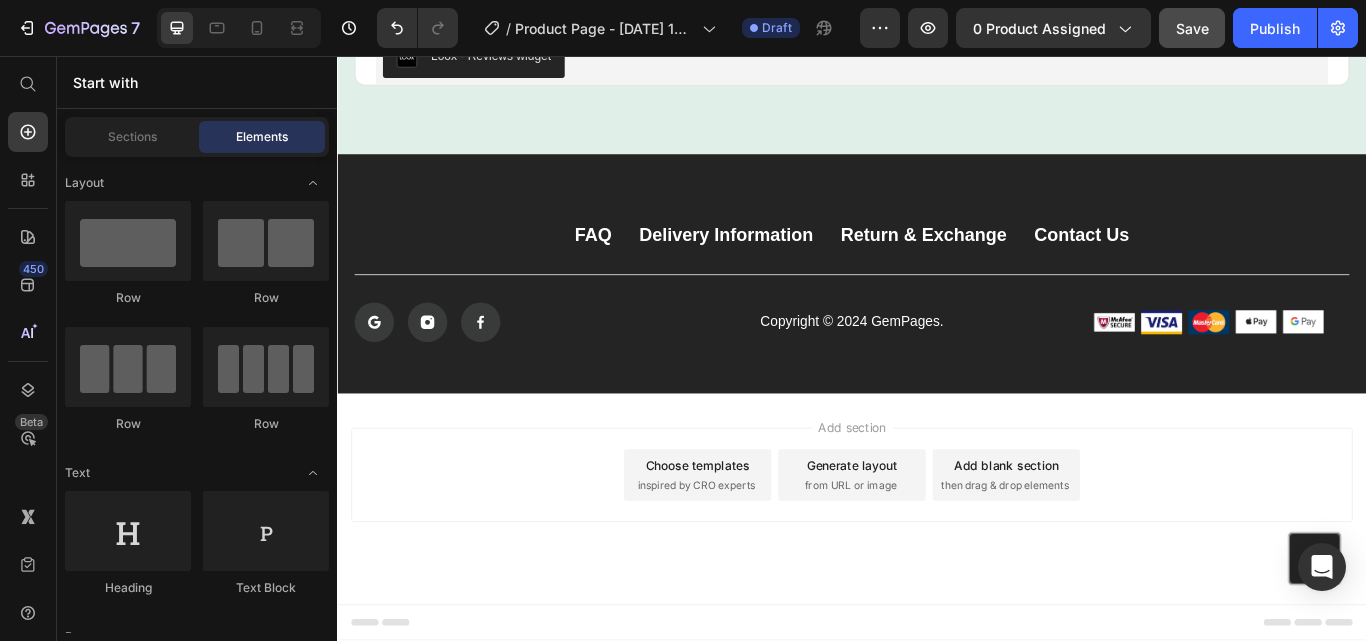 scroll, scrollTop: 3222, scrollLeft: 0, axis: vertical 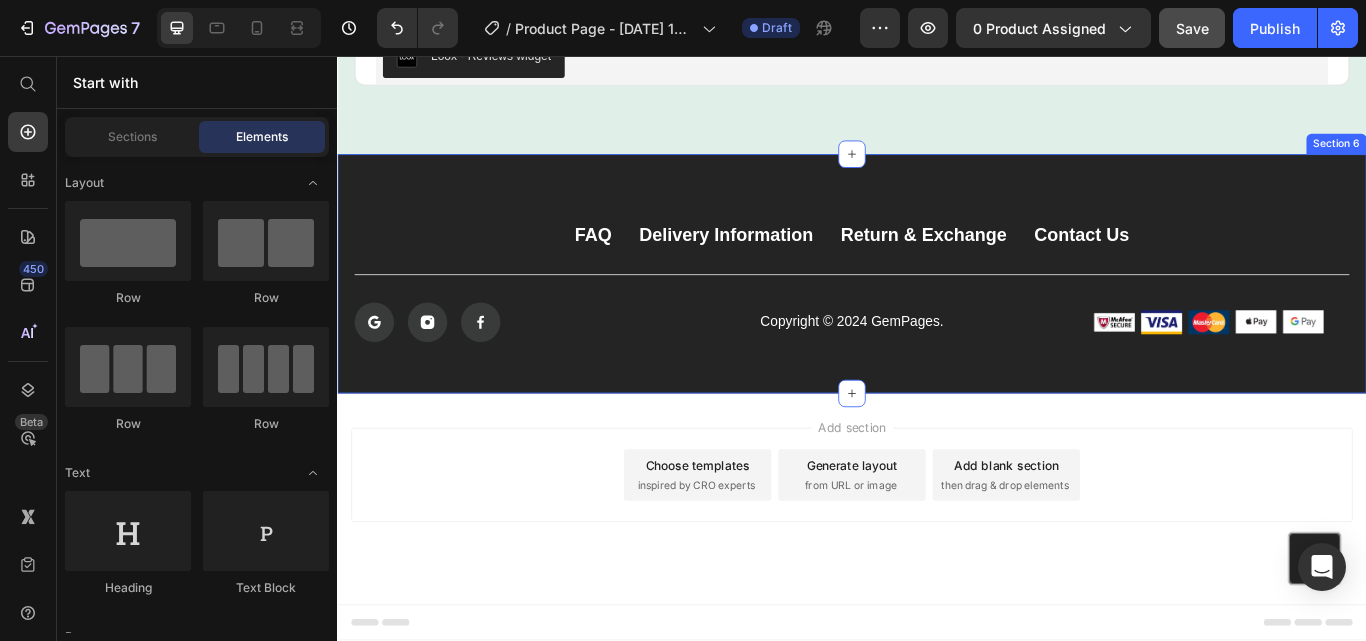 click on "FAQ   Button Delivery Information Button Return & Exchange   Button Contact Us Button Row
Icon
Icon
Icon Row Copyright © 2024 GemPages.  Text Block Image Image Image Image Image Row Row
Icon Section 6" at bounding box center [937, 310] 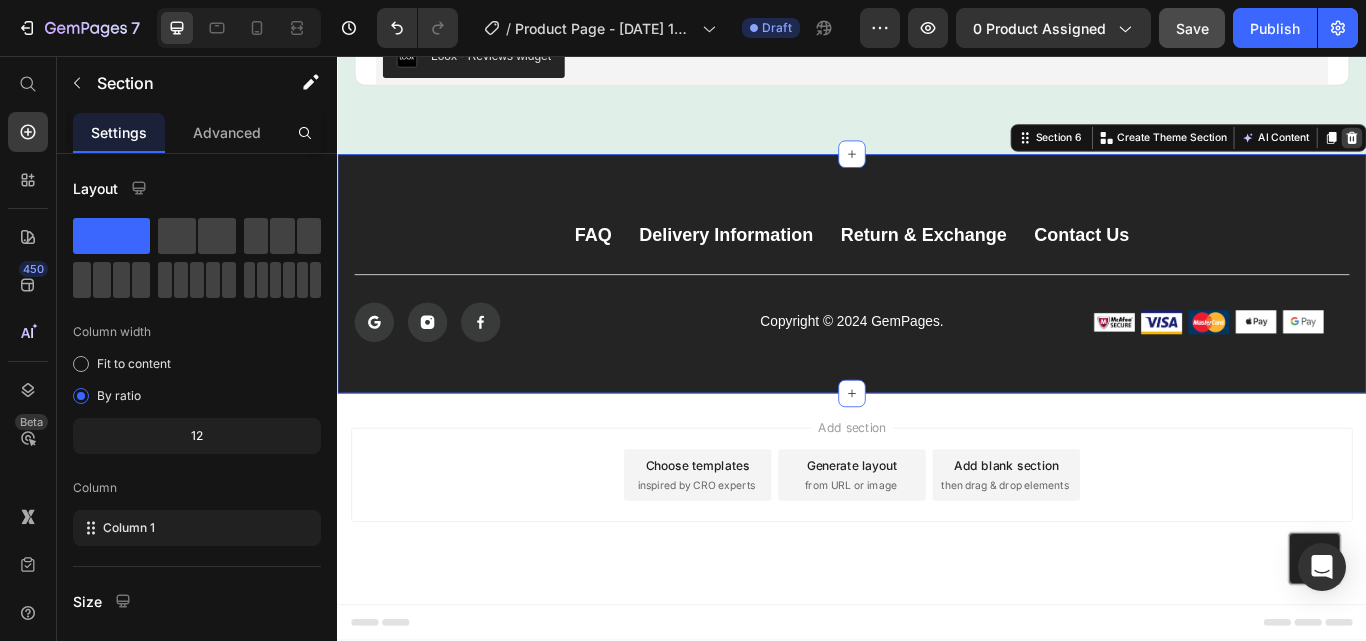 click 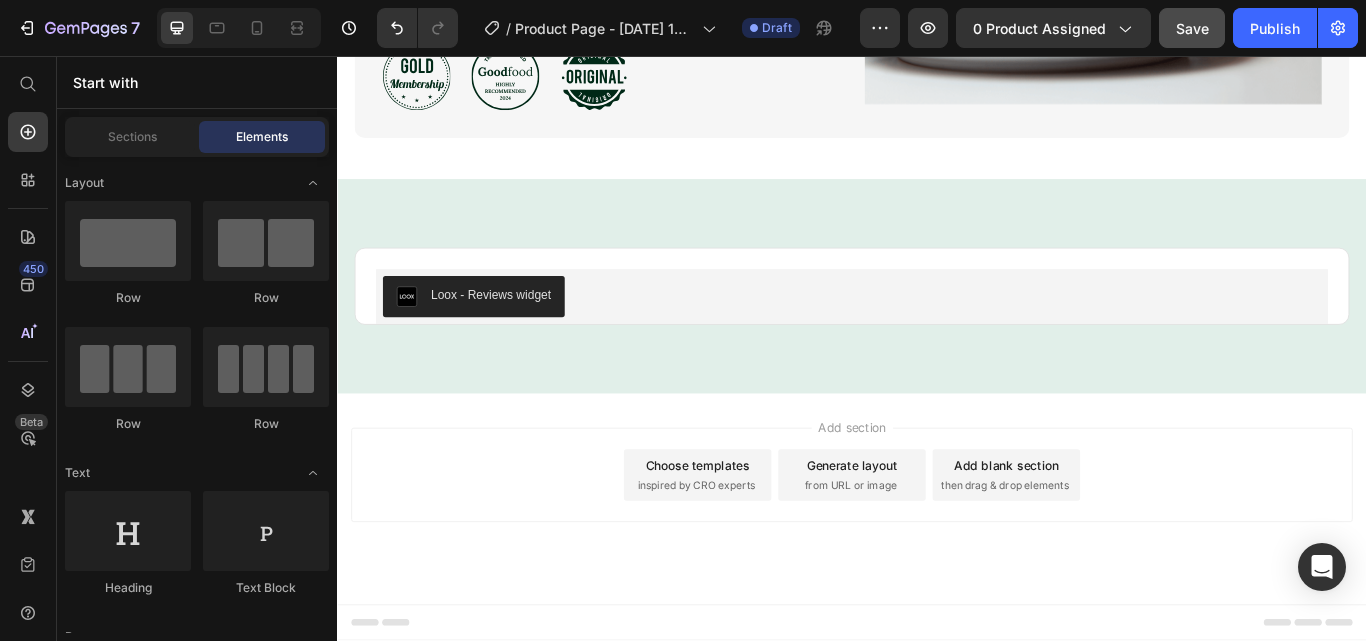 scroll, scrollTop: 2943, scrollLeft: 0, axis: vertical 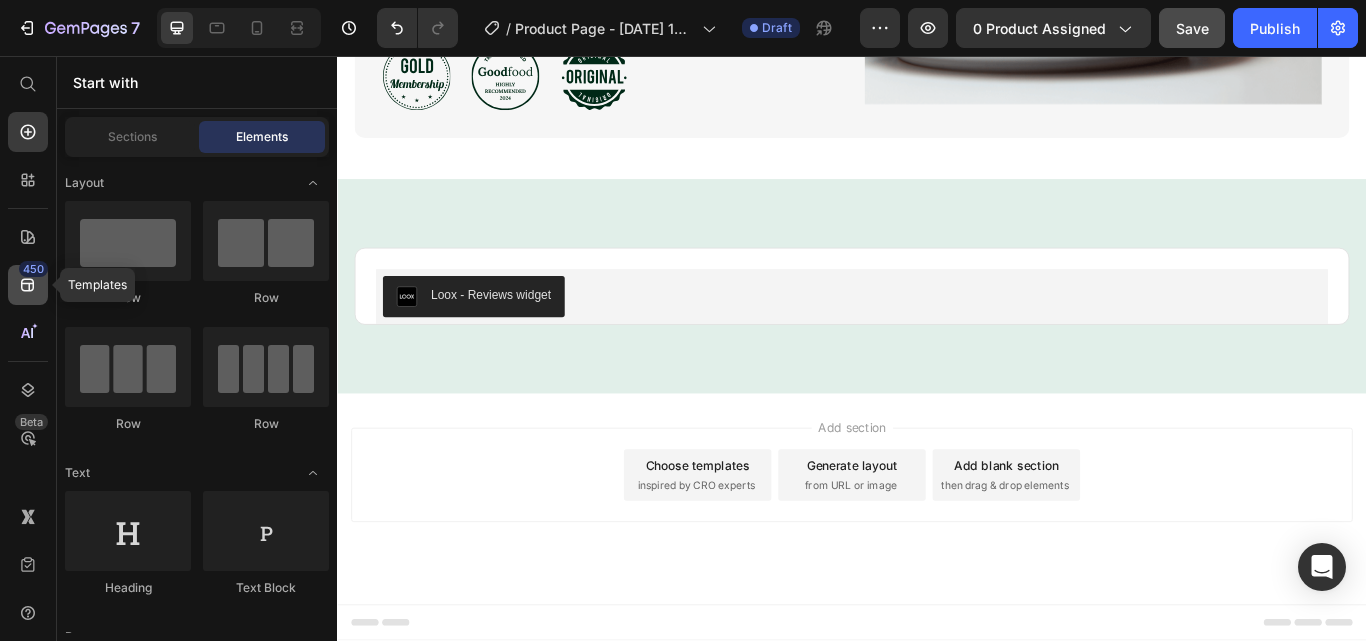 click 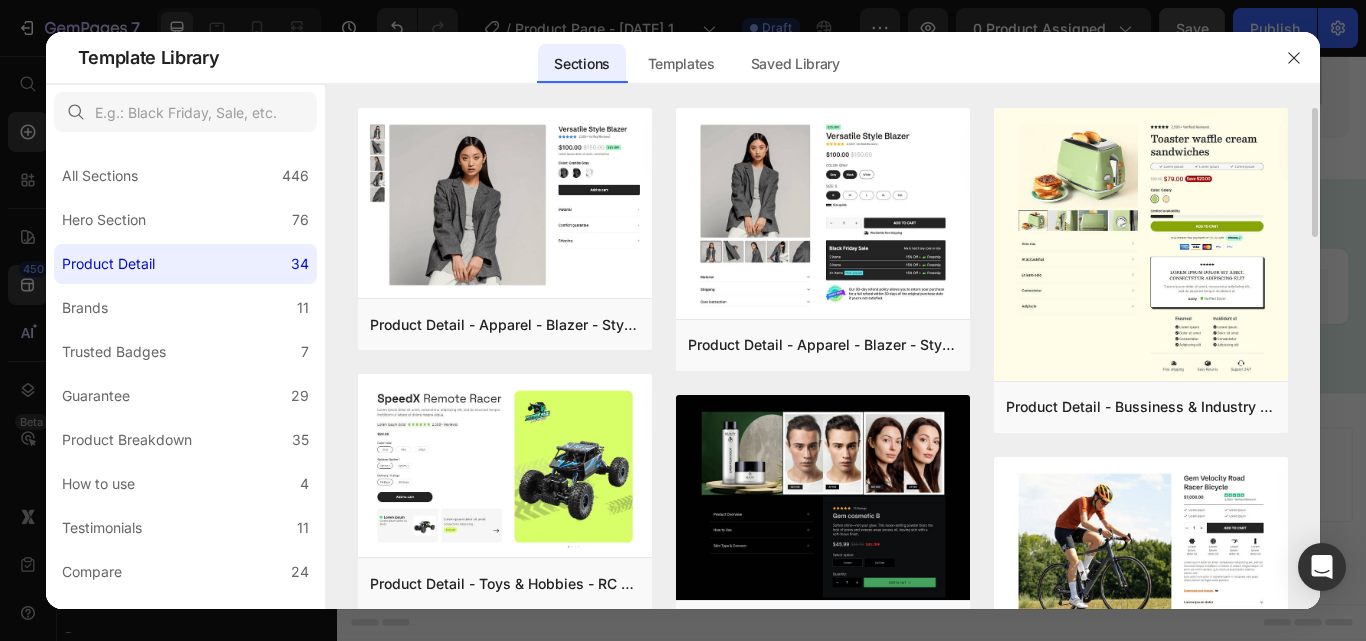 click on "Product Detail - Apparel - Blazer - Style 14 Add to page  Preview  Product Detail - Toys & Hobbies - RC Car - Style 30 Add to page  Preview  Product Detail - Food & Drink - Kombucha - Style 39 Add to page  Preview  Product Detail - Home & Garden - Lamp - Style 9 Add to page  Preview  Product Detail - Bussiness & Industry - Coffee Machine - Style 32 Add to page  Preview  Product Detail - Autos & Vehicles - Dash Cam - Style 37 Add to page  Preview  Product Detail - Apparel - Blazer - Style 11 Add to page  Preview  Product Detail - Beauty & Fitness - Cosmetic - Style 17 Add to page  Preview  Product Detail - Health - Drug - Style 35 Add to page  Preview  Product Detail - Toys & Hobbies - RC Car - Style 31 Add to page  Preview  Product Detail - Arts & Entertainment - Electric Guitar - Style 45 Add to page  Preview  Product Detail - Apparel - Blazer - Style 13 Add to page  Preview  Product Detail - Bussiness & Industry - Toaster - Style 33 Add to page  Preview  Product Detail - Sport - Road Bike - Style 29" at bounding box center [823, 358] 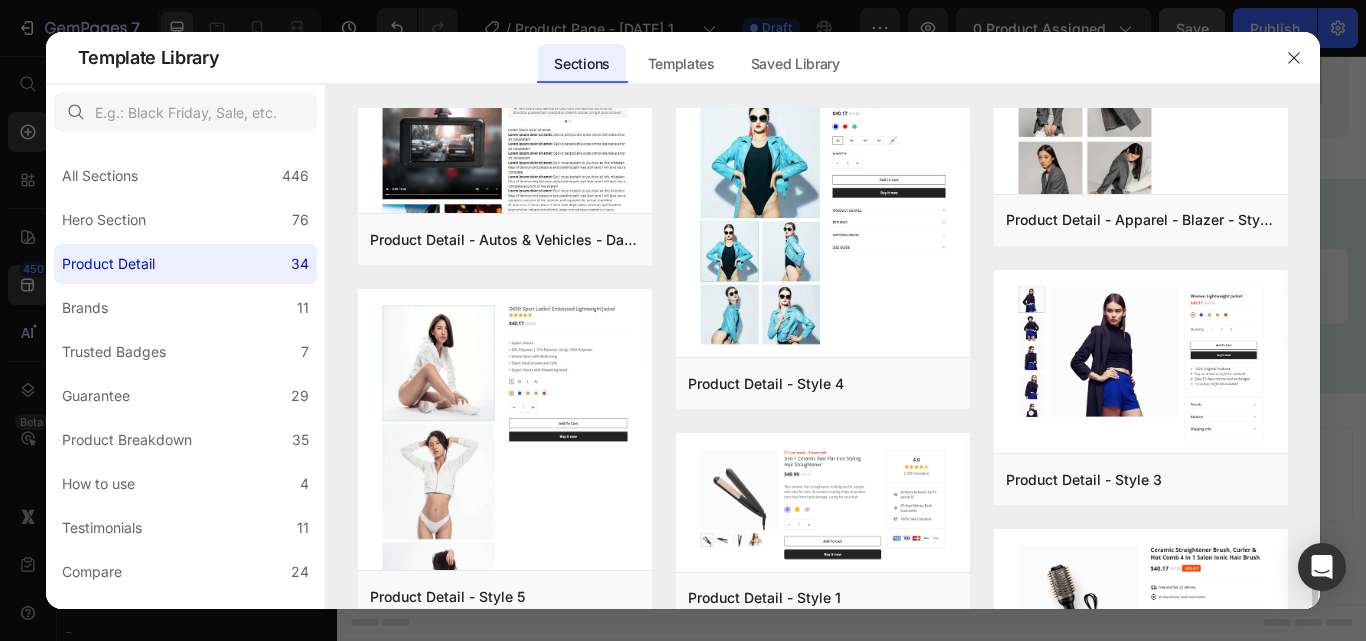 scroll, scrollTop: 3007, scrollLeft: 0, axis: vertical 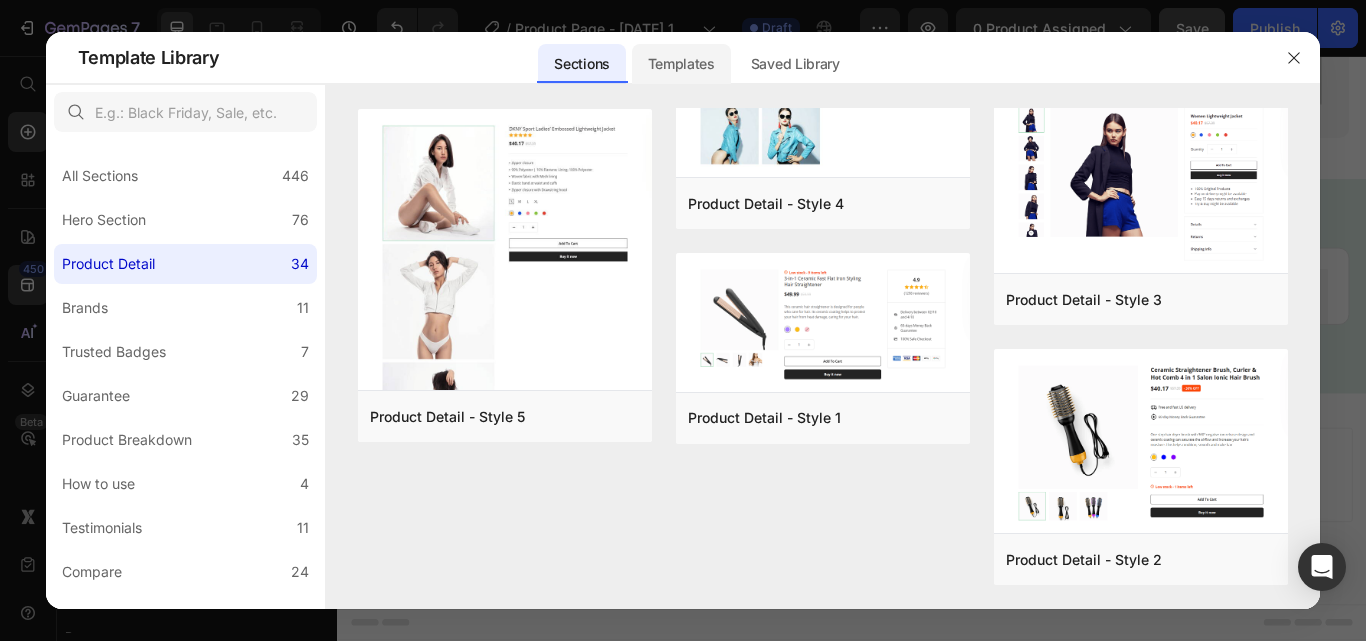 click on "Templates" 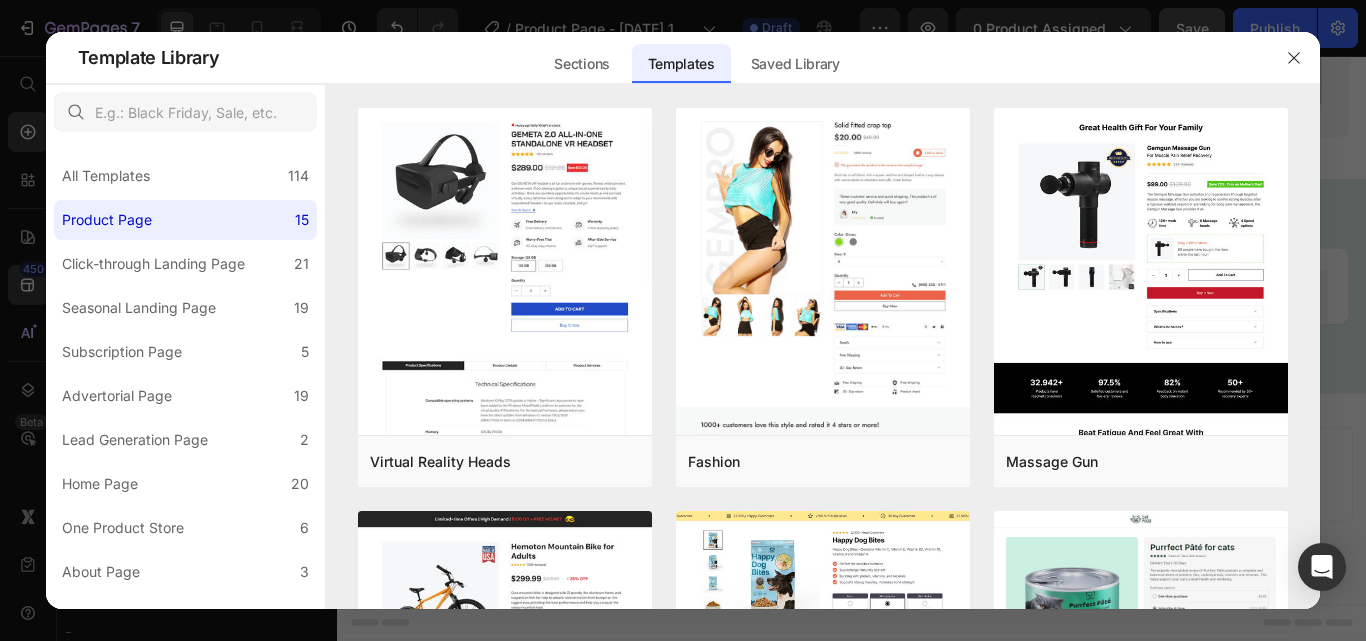click at bounding box center (823, 96) 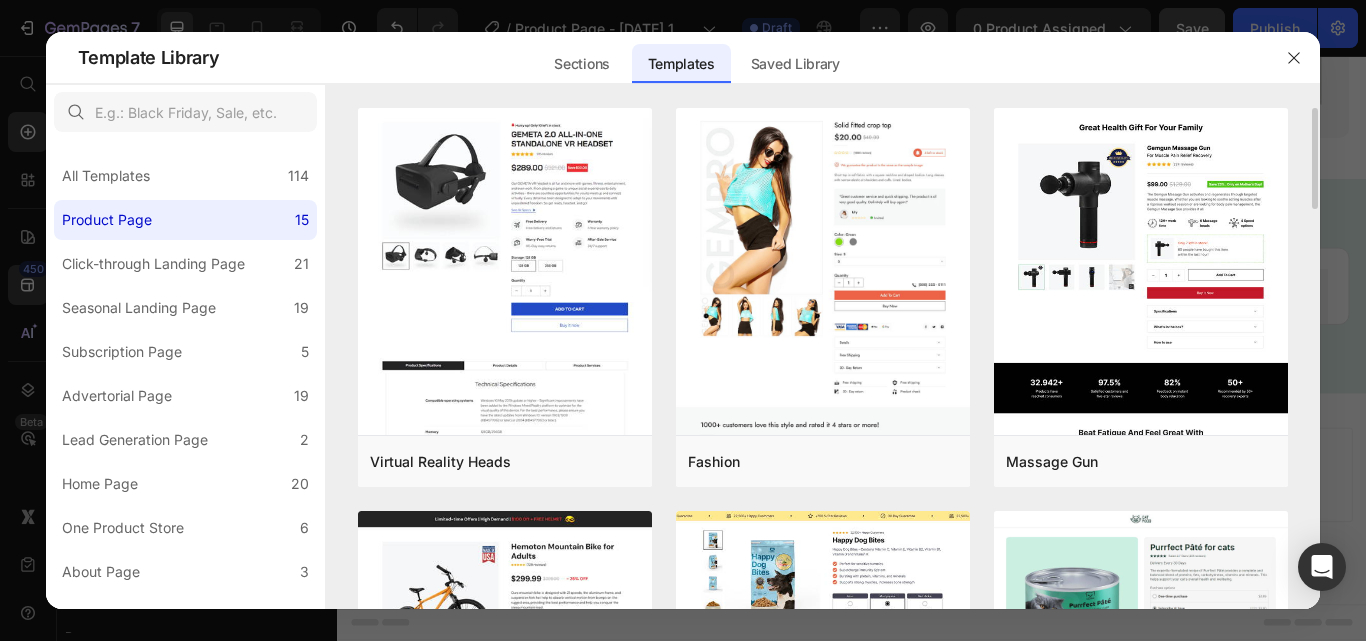 click on "Virtual Reality Heads Add to page  Preview  Fashion Add to page  Preview  Massage Gun Add to page  Preview  Vélocity Bikes Add to page  Preview  Pet Food & Supplies - Product Page with Bundle Add to page  Preview  Subscription Page - Pet & Animals - Gem Cat Food - Style 4 Add to page  Preview  Product Page - Sports Add to page  Preview  Product Page - Consumer Electronics - Keyboard Add to page  Preview  Baby Toys Add to page  Preview  Eco-friendly Add to page  Preview  Kitchenware Add to page  Preview  Click-Through Page - Sport - Road Bike Add to page  Preview  Click-Through Page - Hobbies & Toys - Remote Racer Car Add to page  Preview  Click-Through Page - Beauty & Fitness - Cosmetic Add to page  Preview  GemSleep Gummies Vitamin Add to page  Preview   Numerous Templates  are on the way   Perfectly hand-crafted templates are waiting for you to use" at bounding box center [823, 1317] 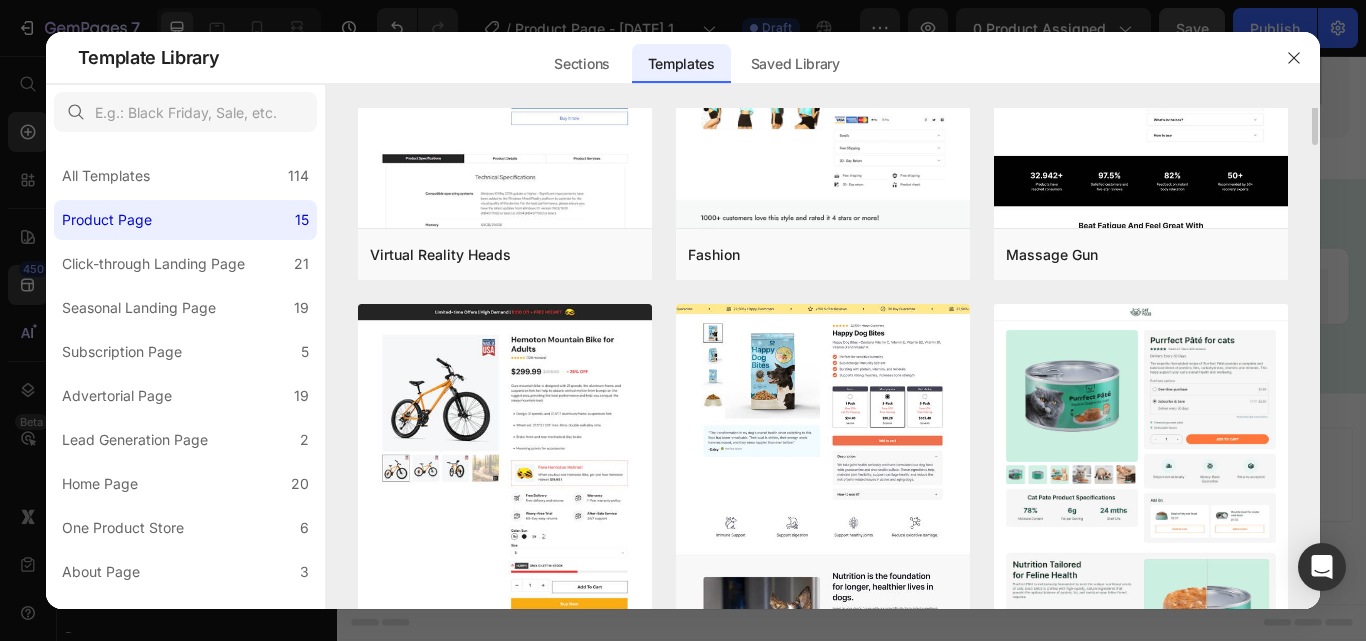 scroll, scrollTop: 0, scrollLeft: 0, axis: both 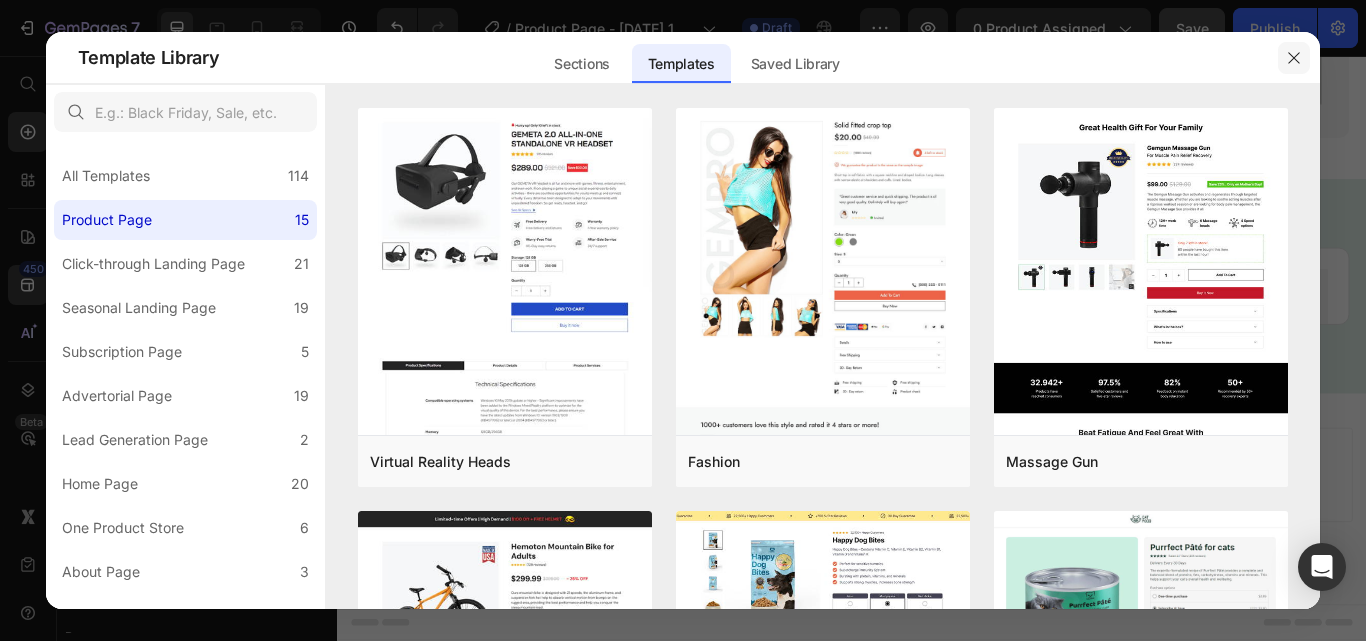 click 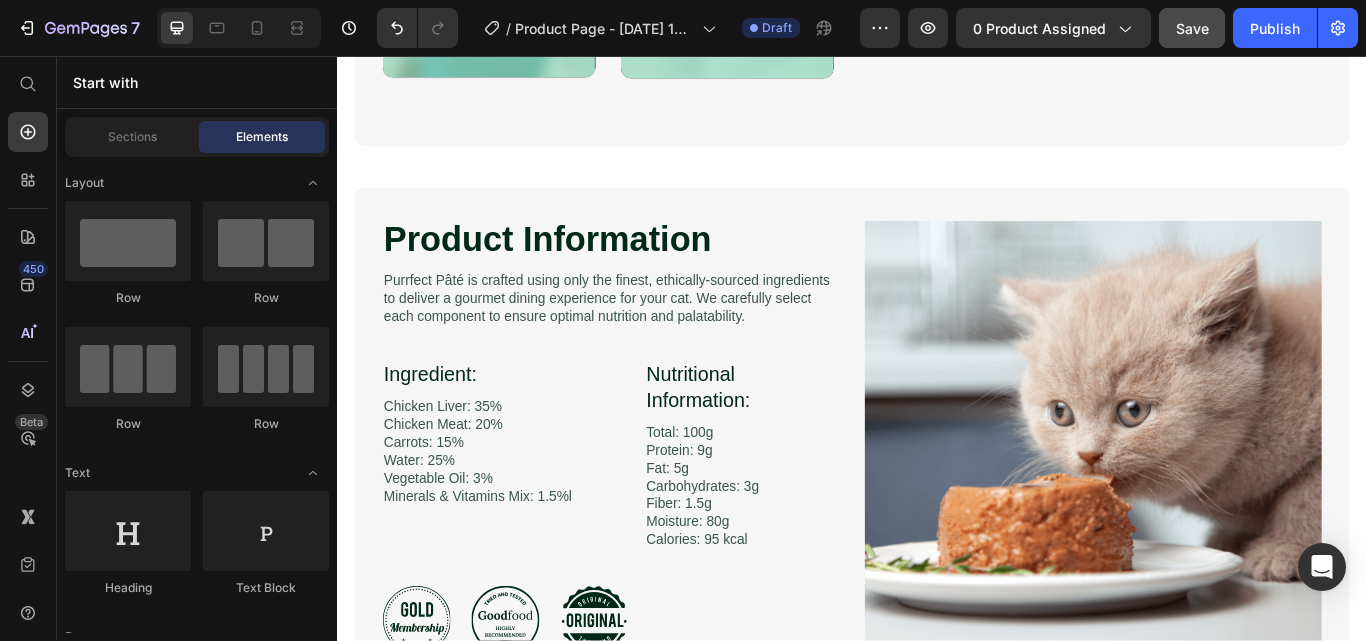 scroll, scrollTop: 2314, scrollLeft: 0, axis: vertical 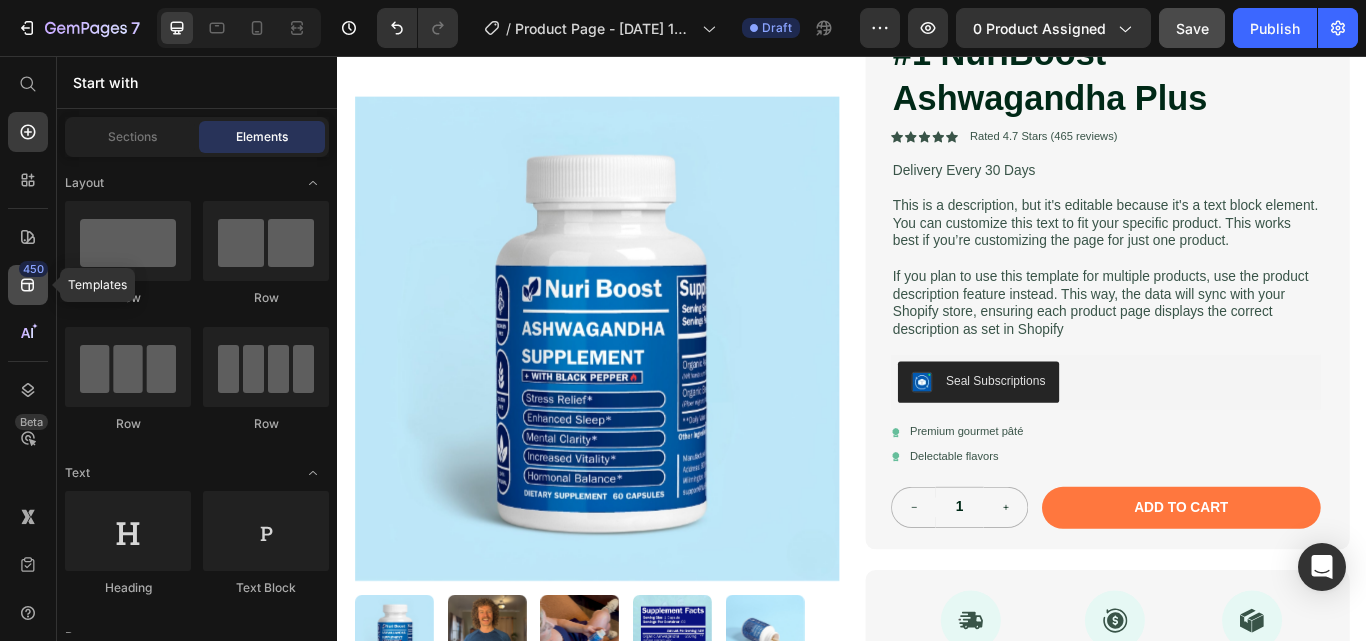 click 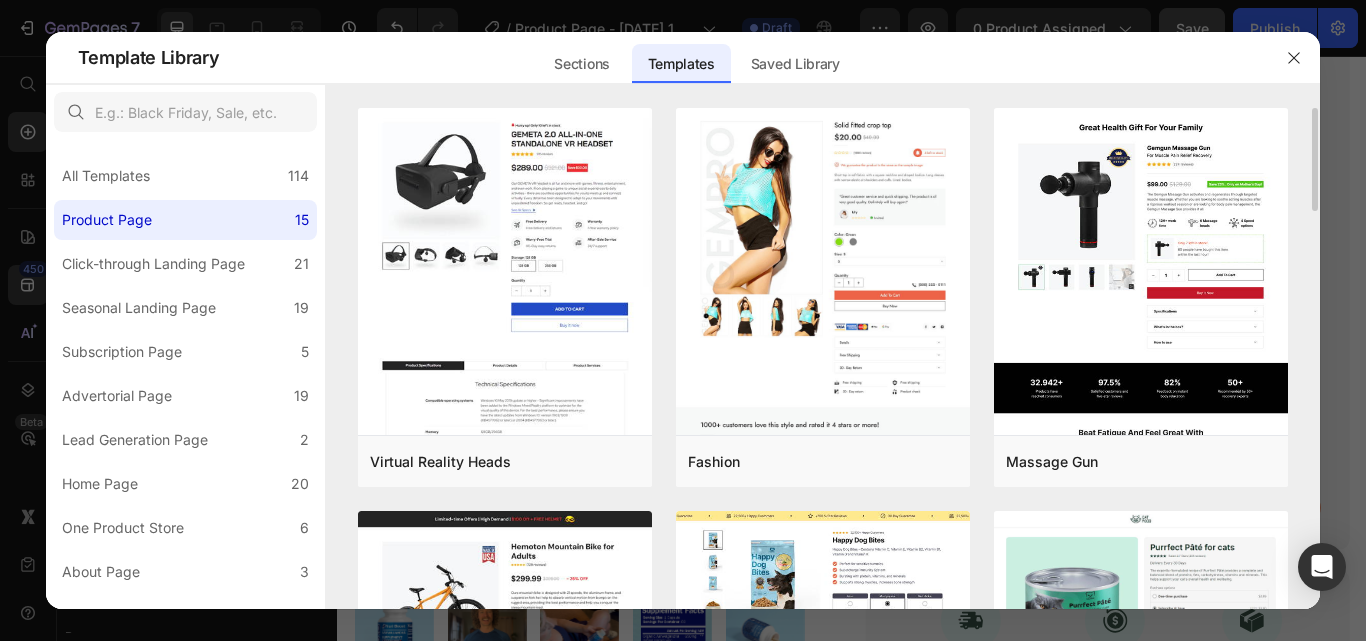 drag, startPoint x: 1313, startPoint y: 164, endPoint x: 1316, endPoint y: 204, distance: 40.112343 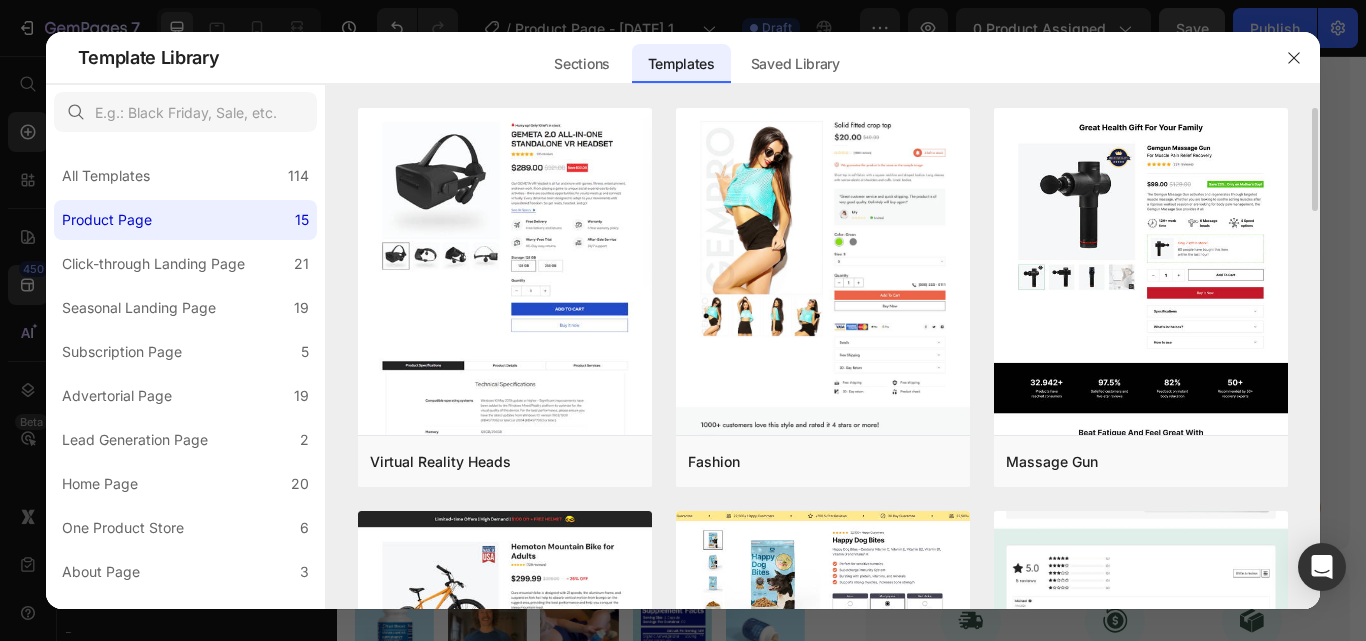 click at bounding box center [1141, 345] 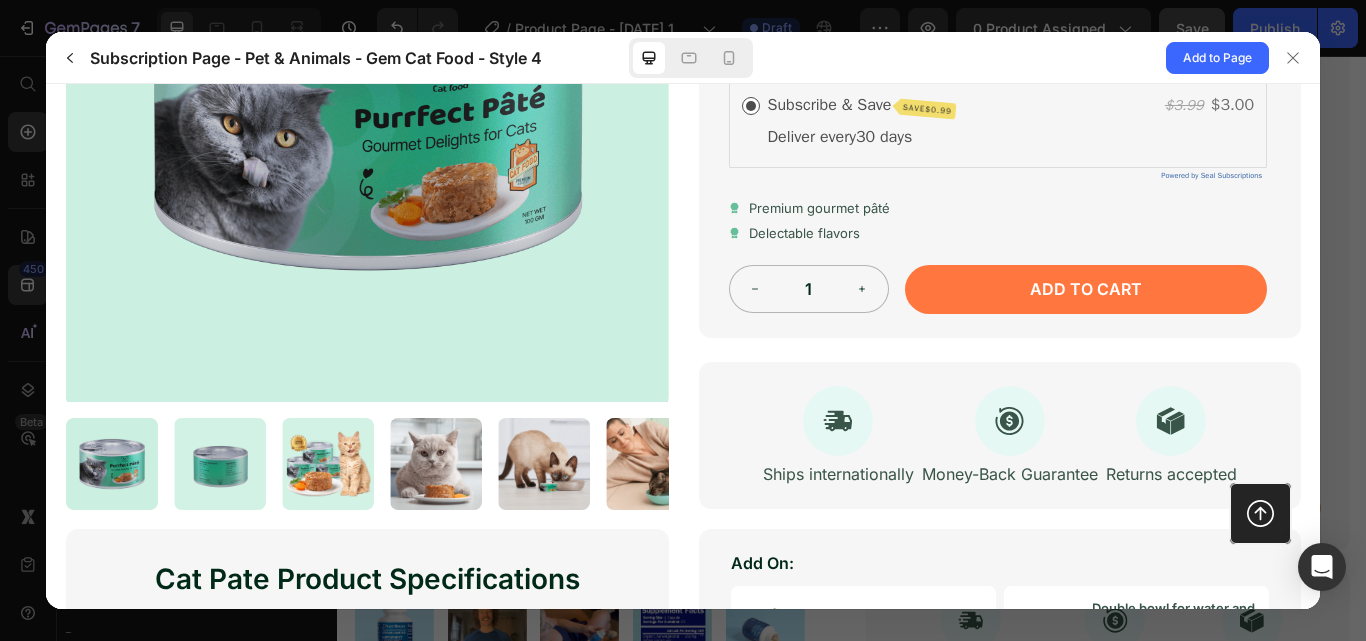 scroll, scrollTop: 745, scrollLeft: 0, axis: vertical 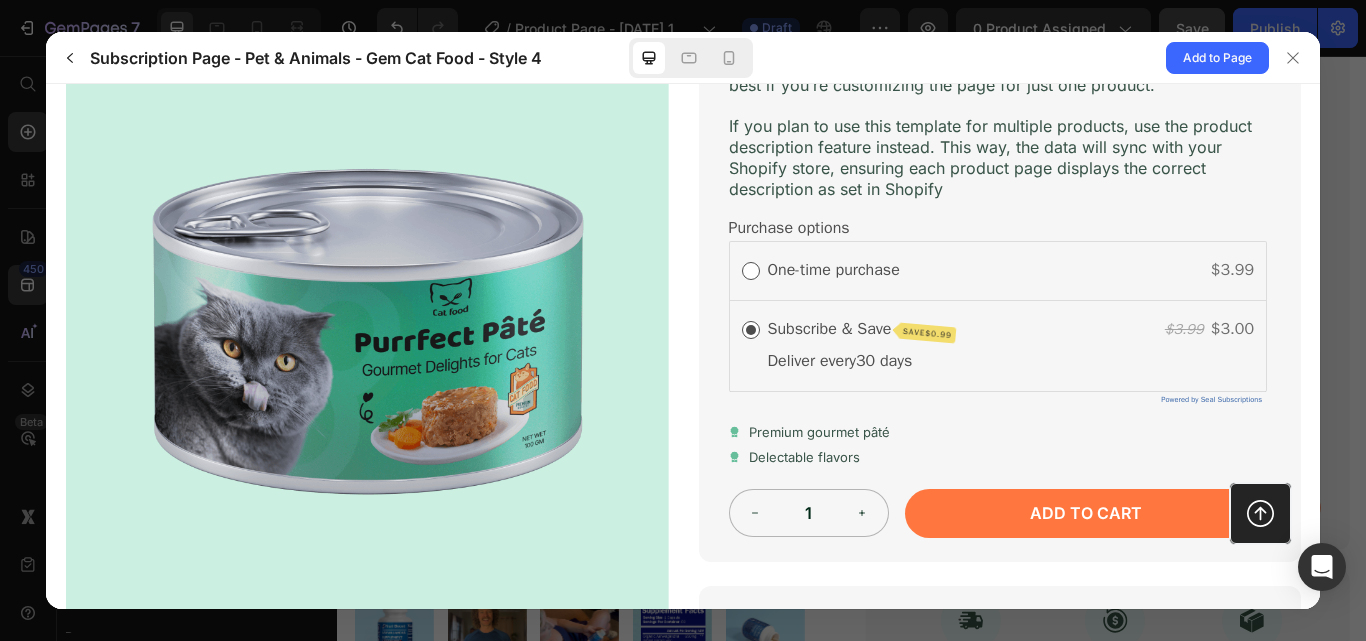 click on "One-time purchase $3.99" at bounding box center (997, 271) 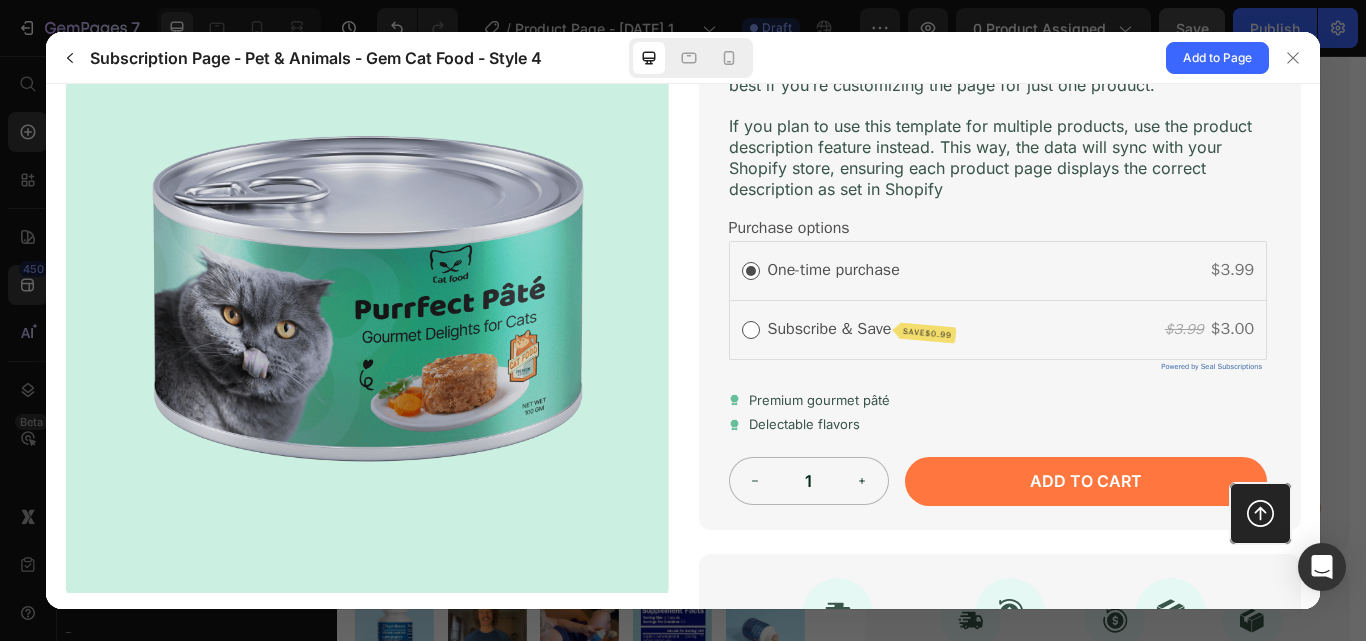 click on "One-time purchase $3.99" at bounding box center [997, 271] 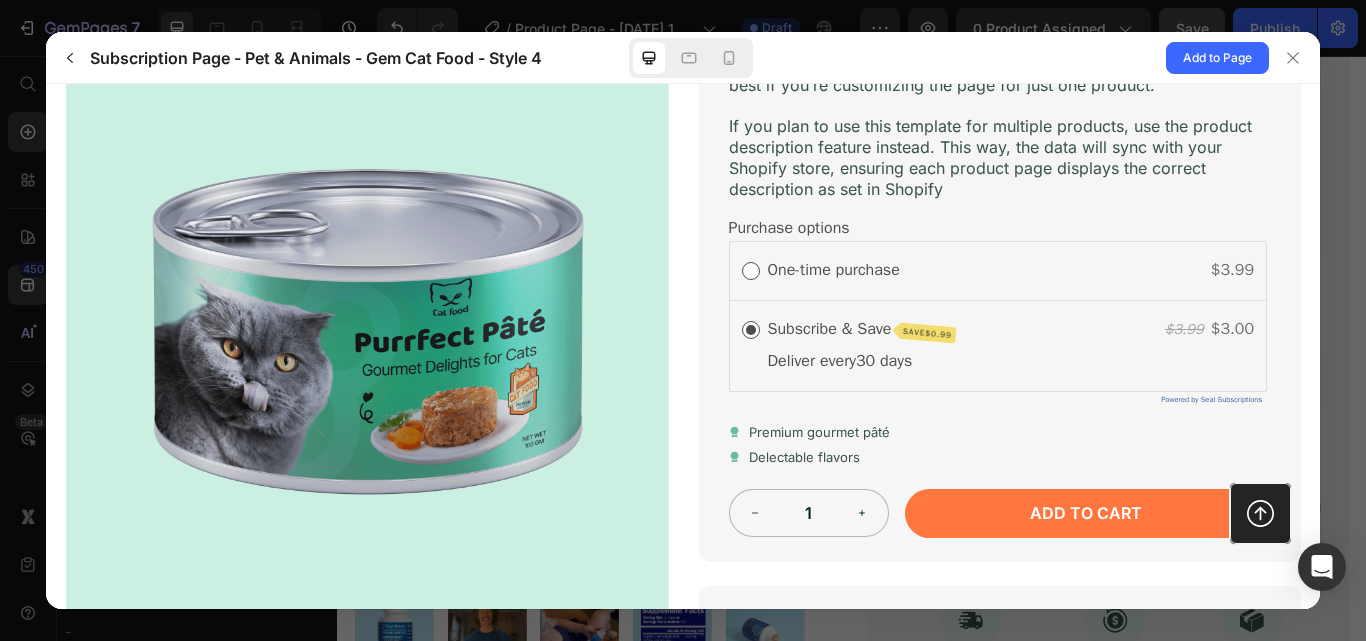 click on "One-time purchase $3.99" at bounding box center (1010, 271) 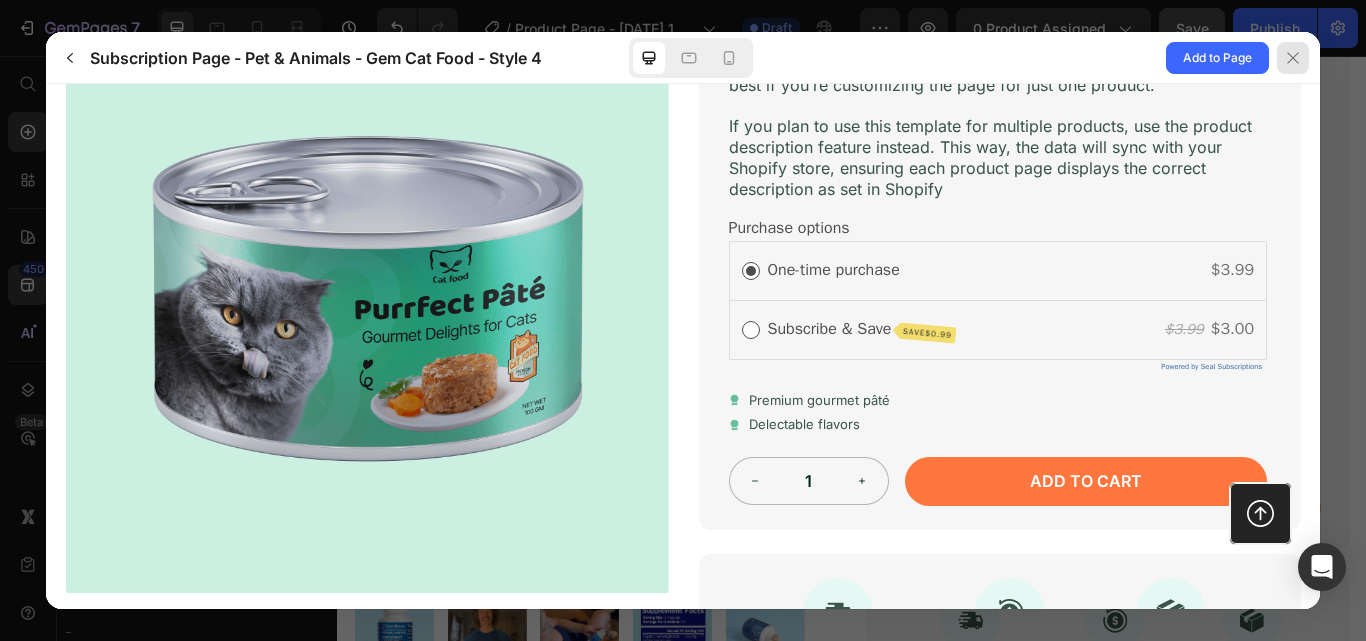 click at bounding box center [1294, 57] 